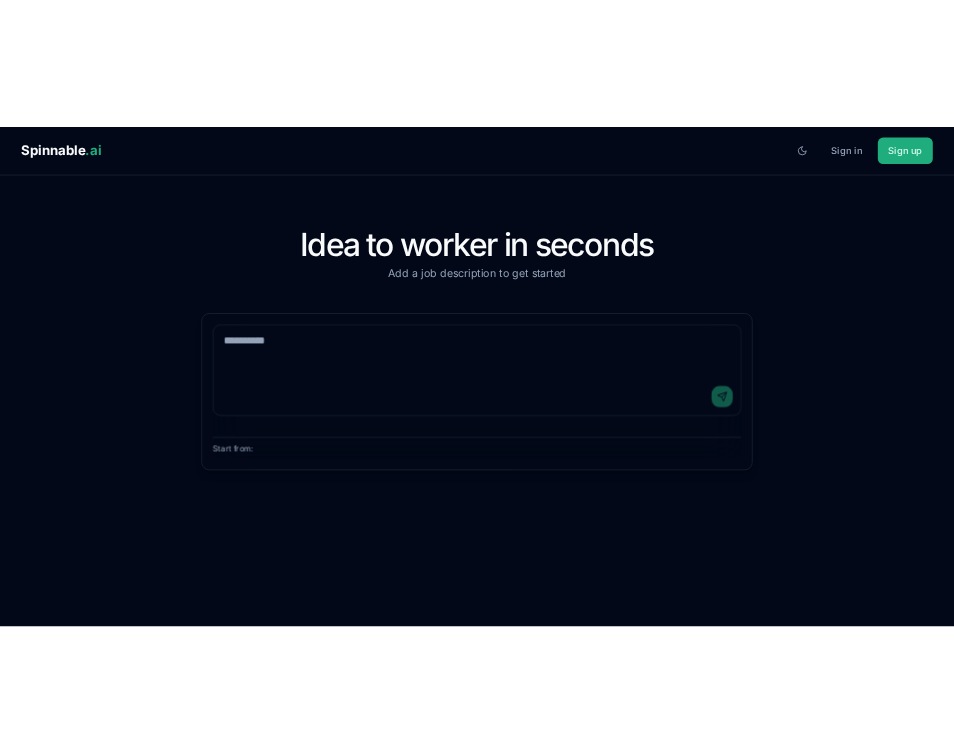 scroll, scrollTop: 0, scrollLeft: 0, axis: both 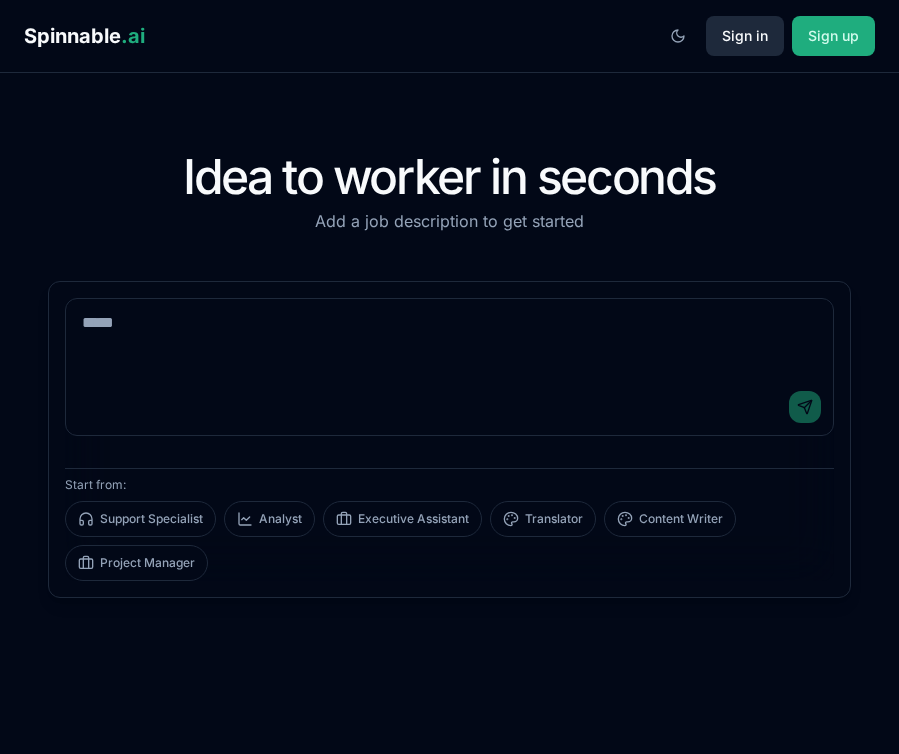 click on "Sign in" at bounding box center (745, 36) 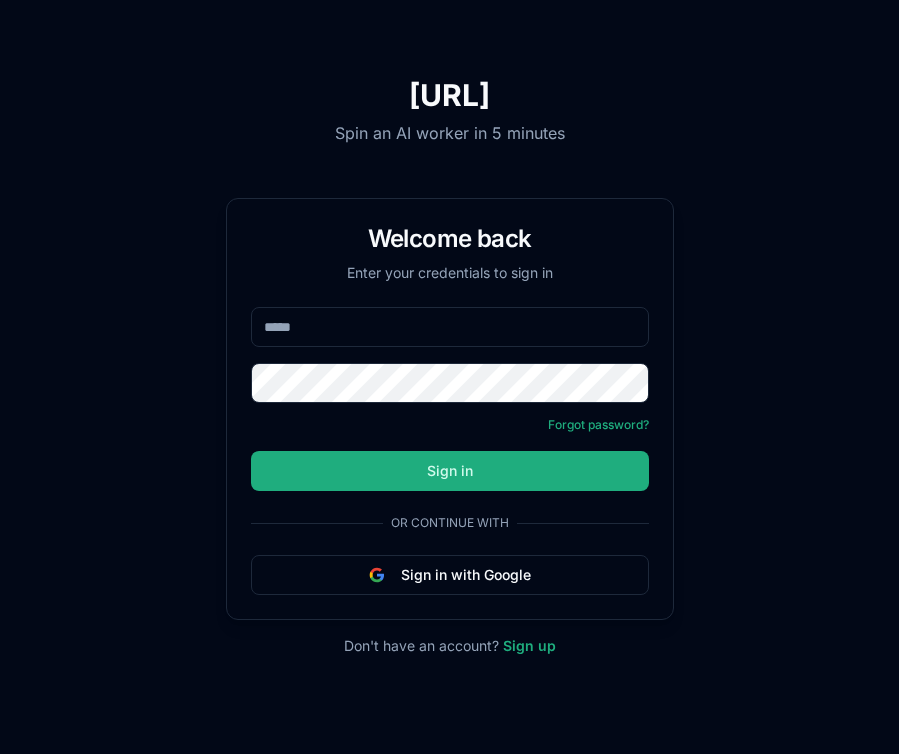 click at bounding box center (450, 327) 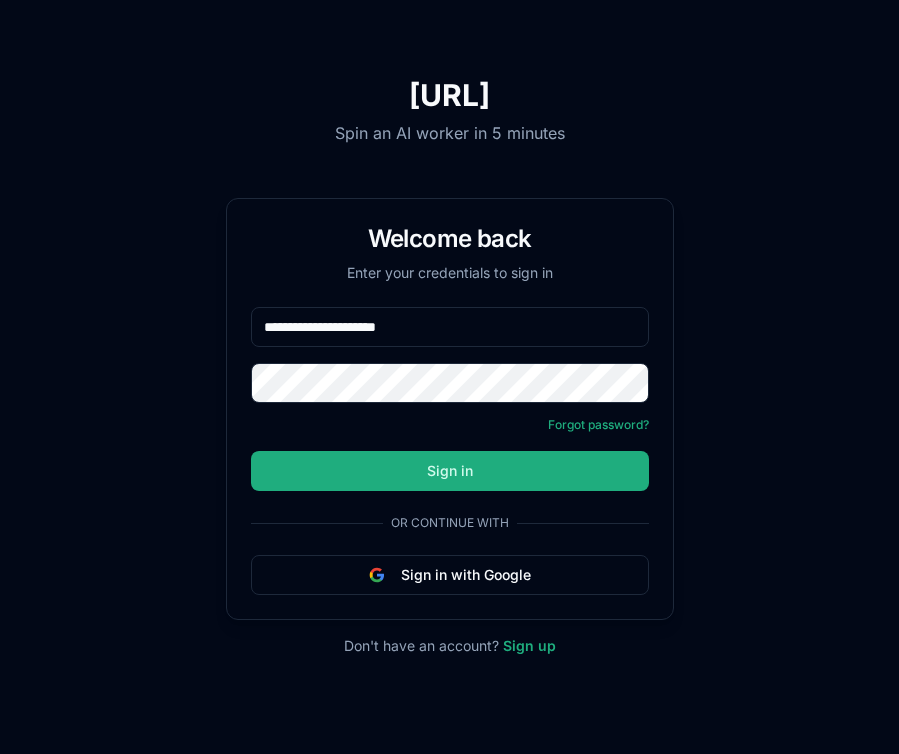 type on "**********" 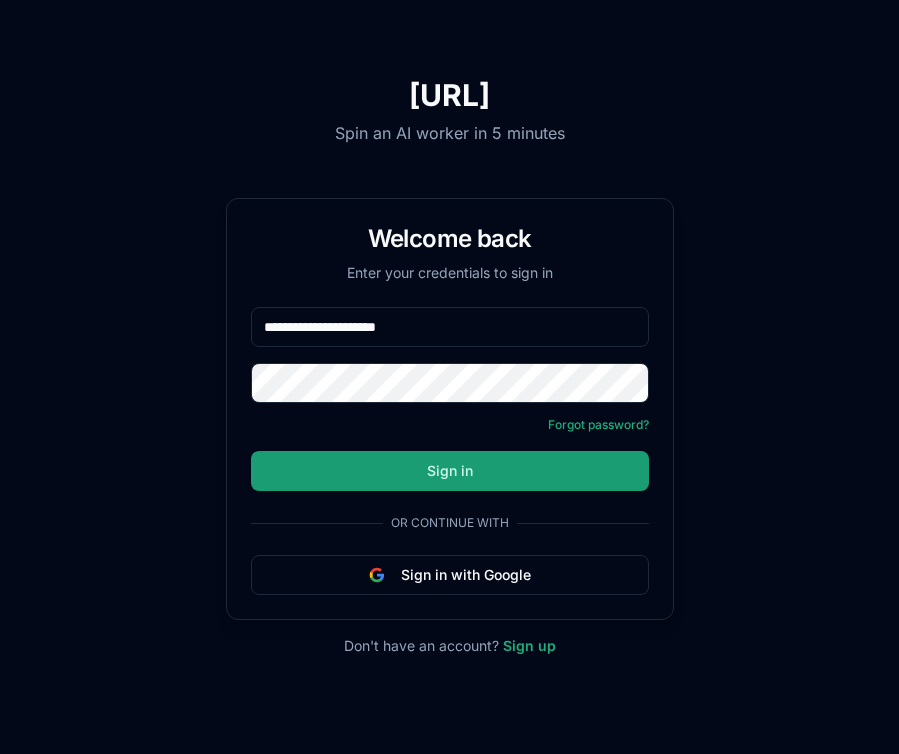 click on "Sign in" at bounding box center (450, 471) 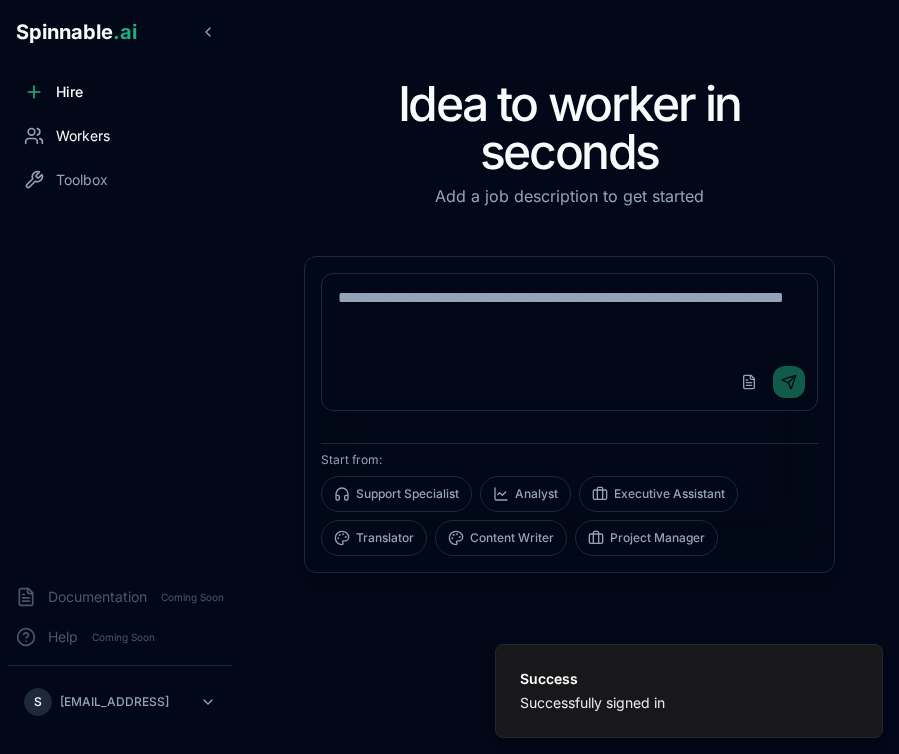 click on "Workers" at bounding box center (83, 136) 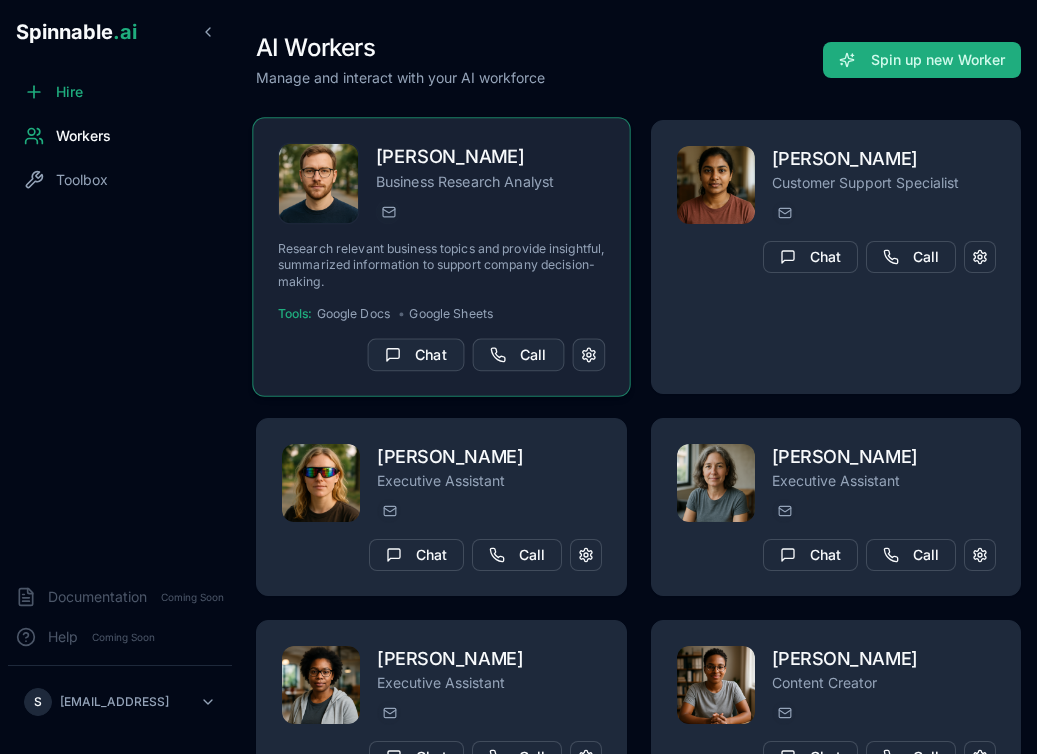 click on "Rafael da Silva" at bounding box center [490, 157] 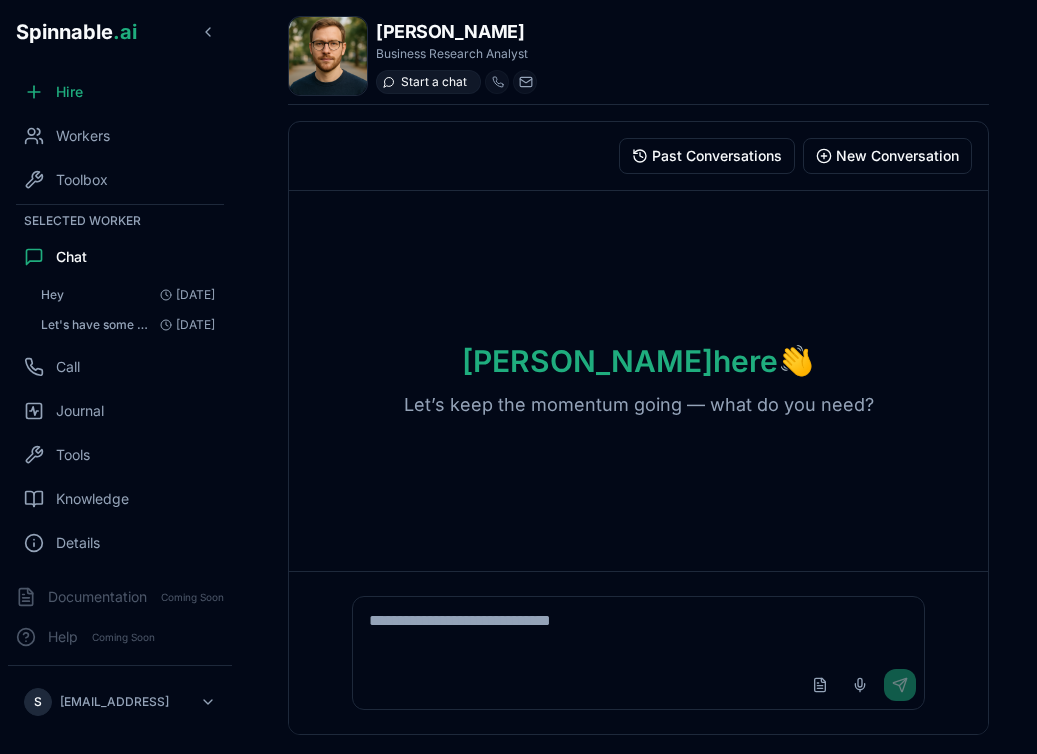 click 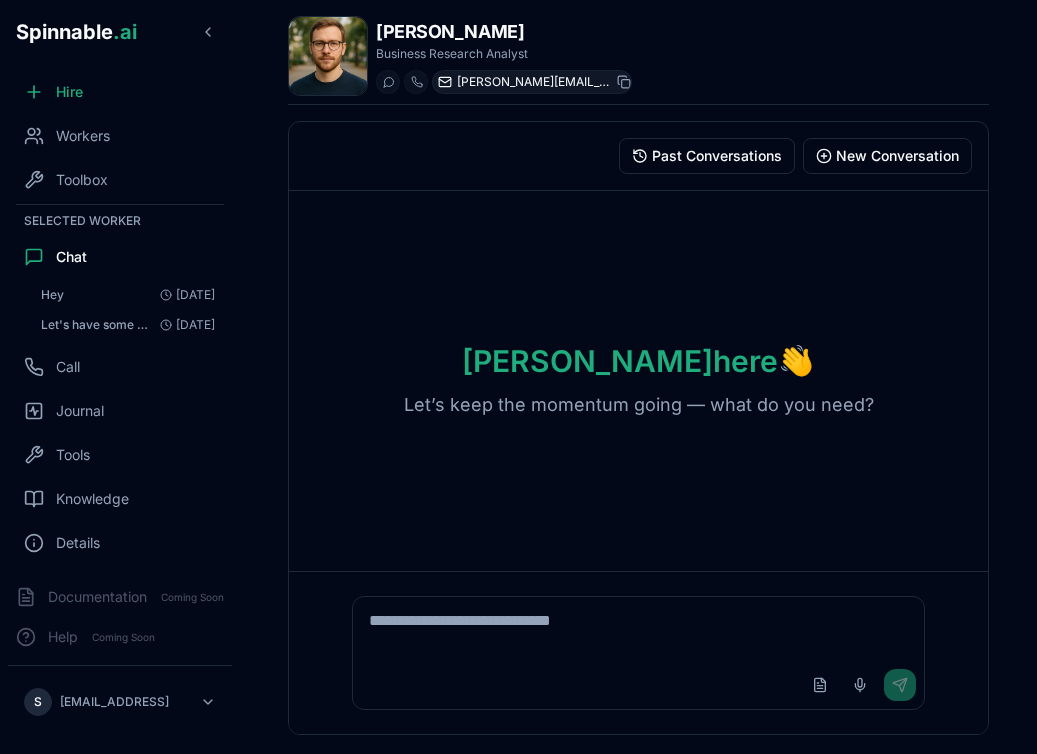 click at bounding box center (445, 82) 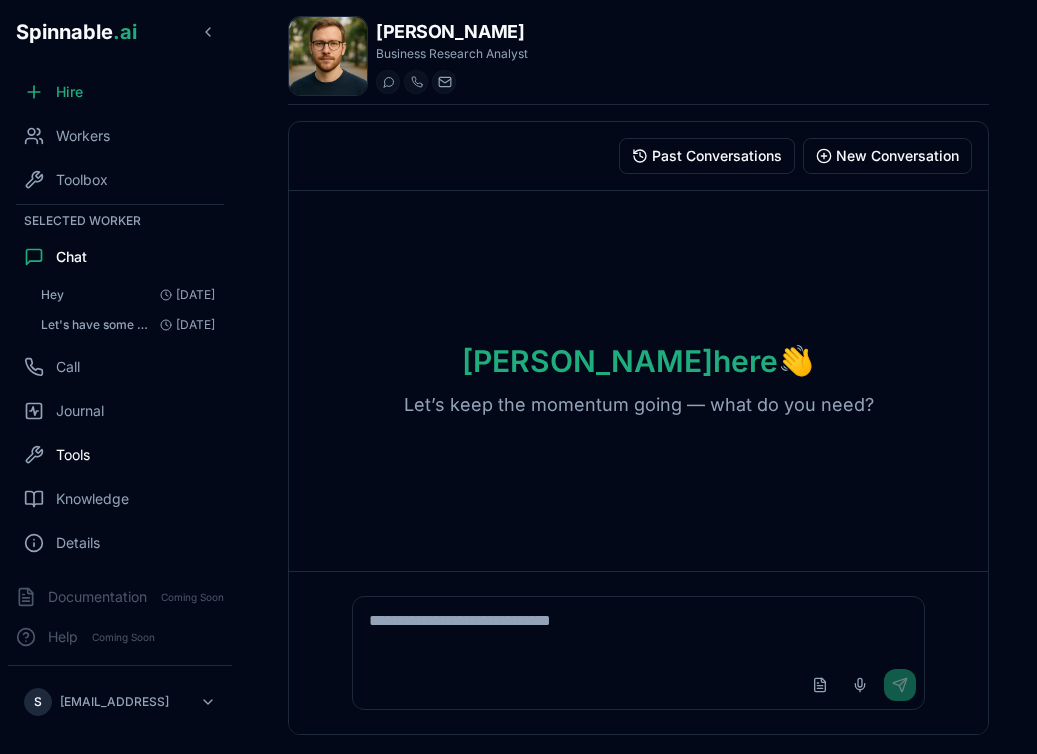 click on "Tools" at bounding box center [73, 455] 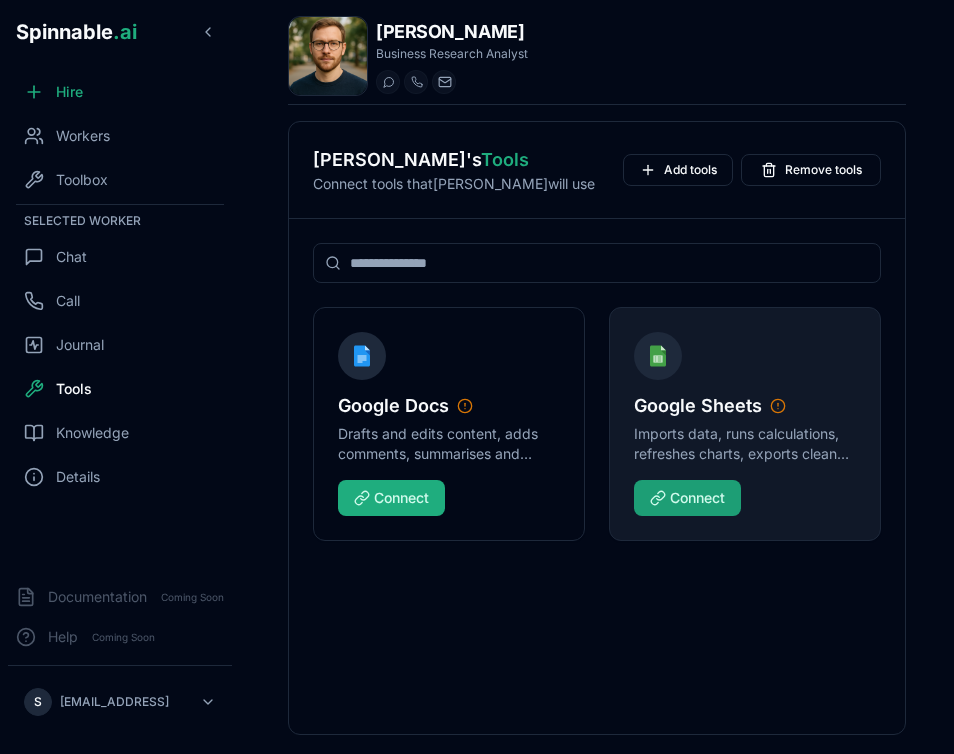 click on "Connect" at bounding box center [687, 498] 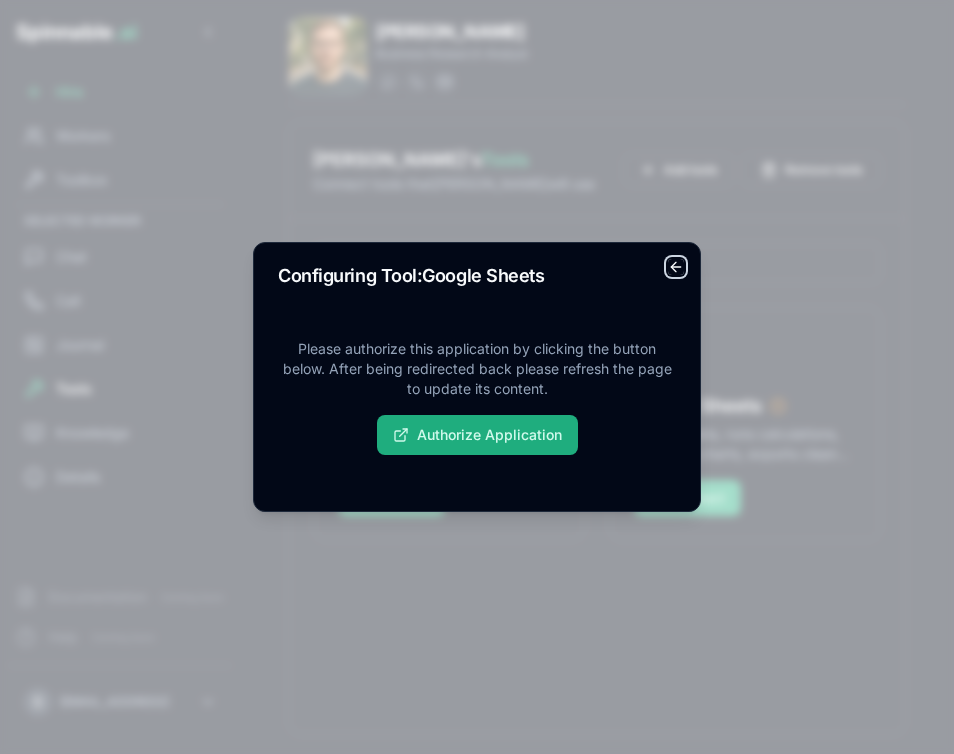click 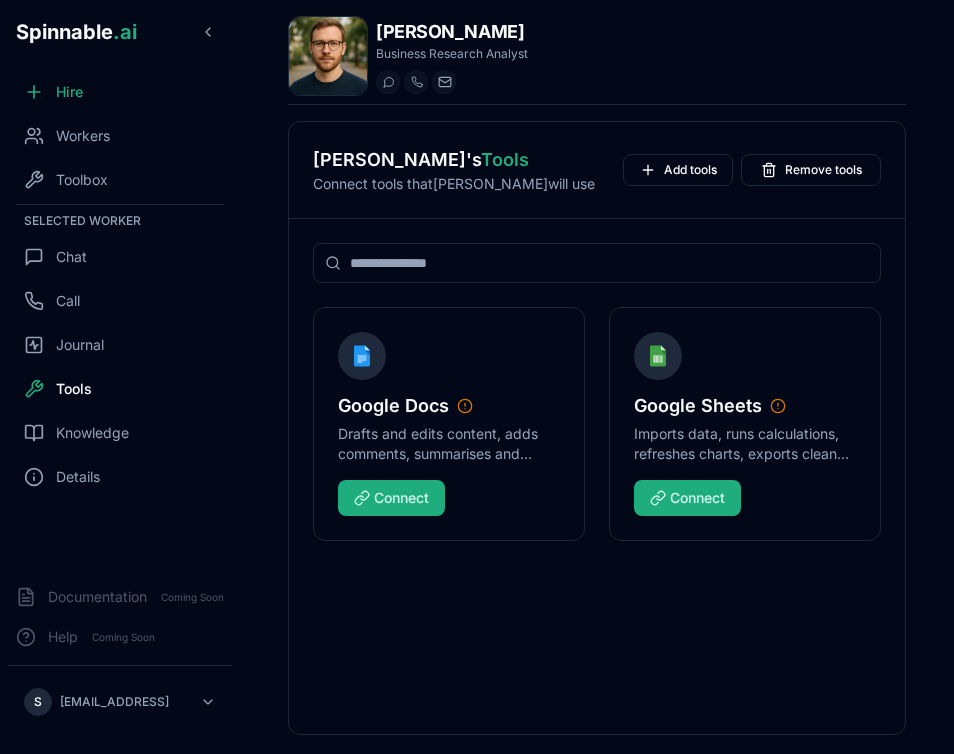 click on "Rafael da Silva 's  Tools Connect tools that  Rafael  will use Add tools Remove tools" at bounding box center [597, 170] 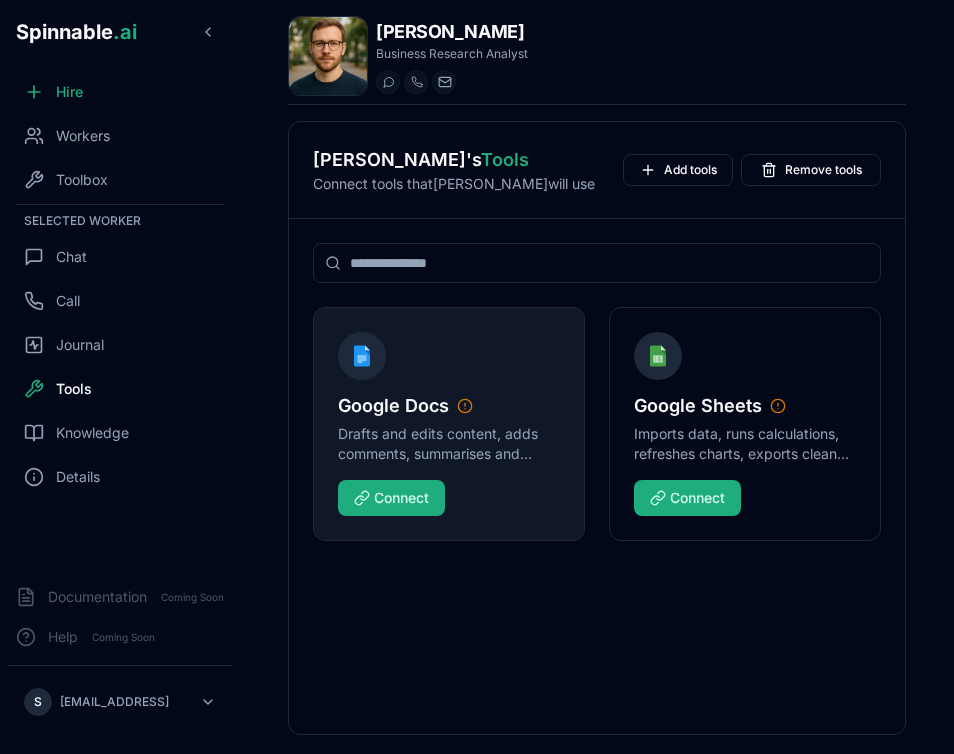 click on "Google Docs Drafts and edits content, adds comments, summarises and reformats text." at bounding box center (449, 406) 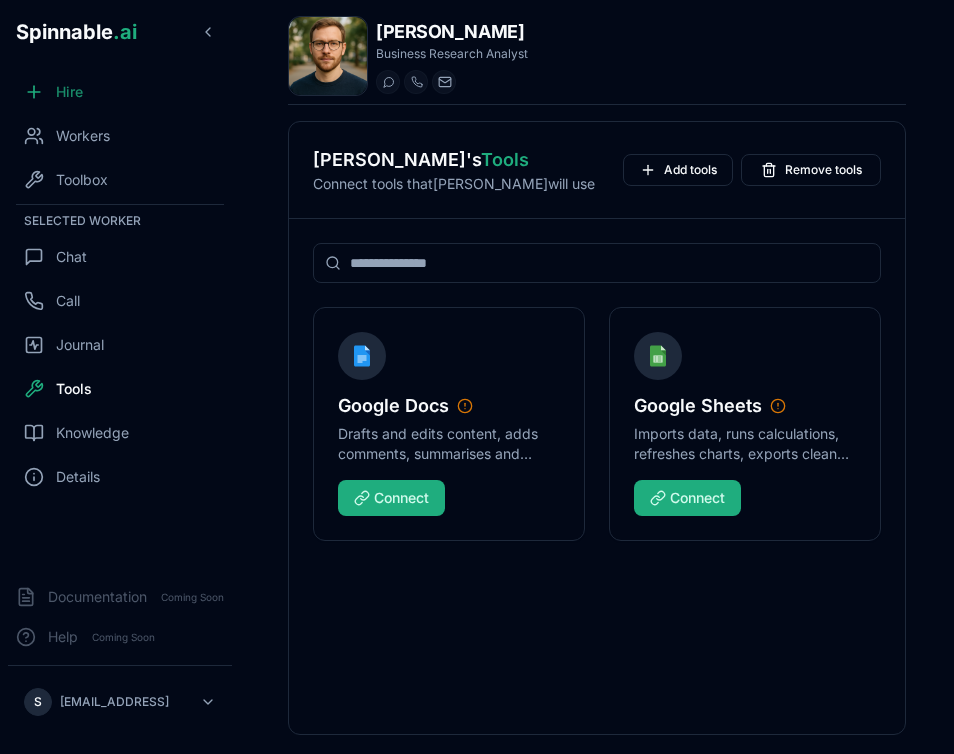 click on "Hire" at bounding box center [69, 92] 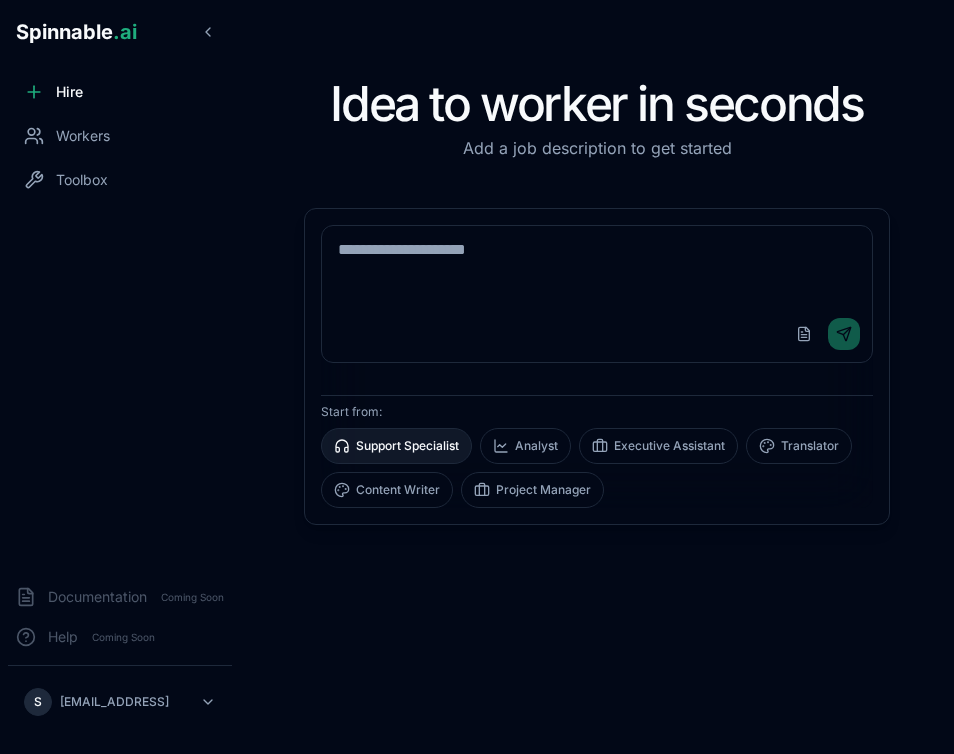 click on "Support Specialist" at bounding box center (396, 446) 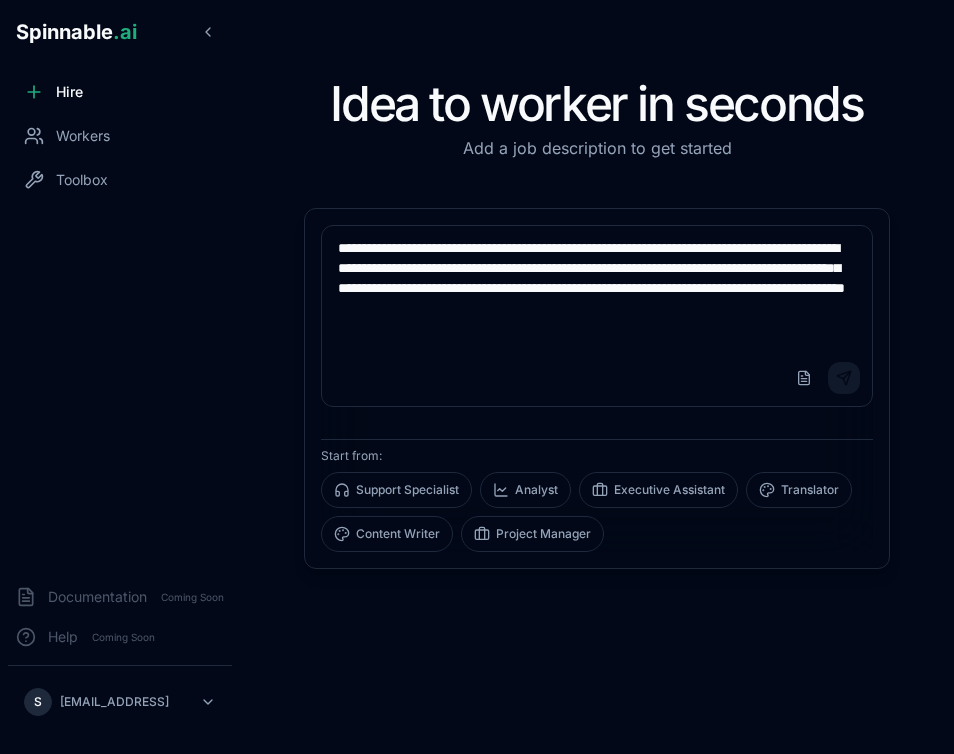 click on "Send" at bounding box center [844, 378] 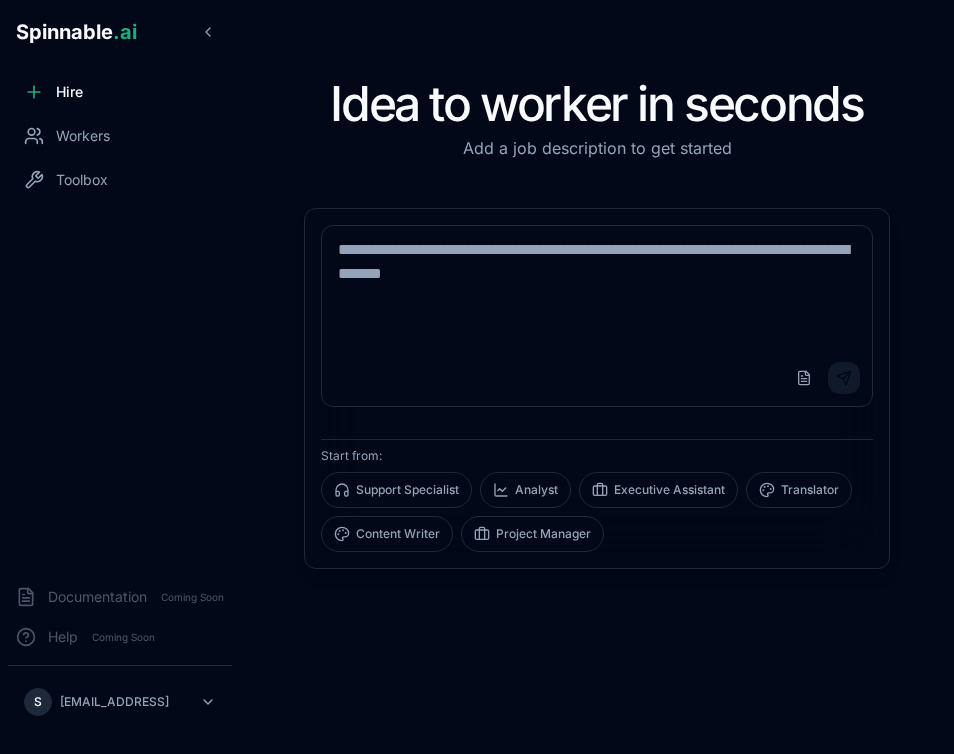 scroll, scrollTop: 0, scrollLeft: 0, axis: both 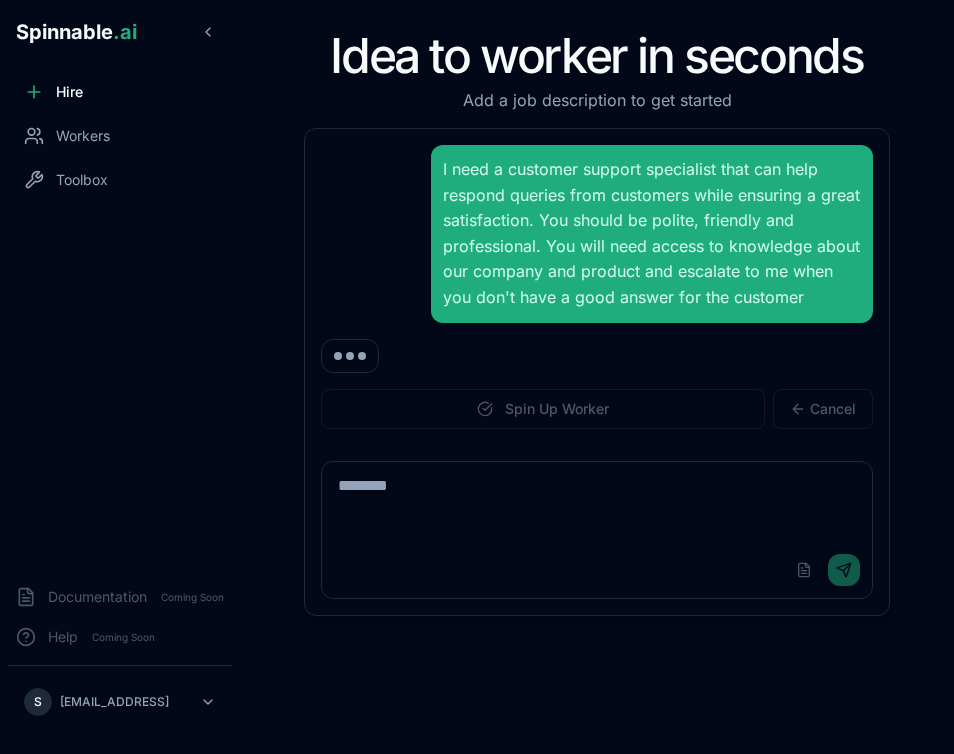 click at bounding box center (597, 502) 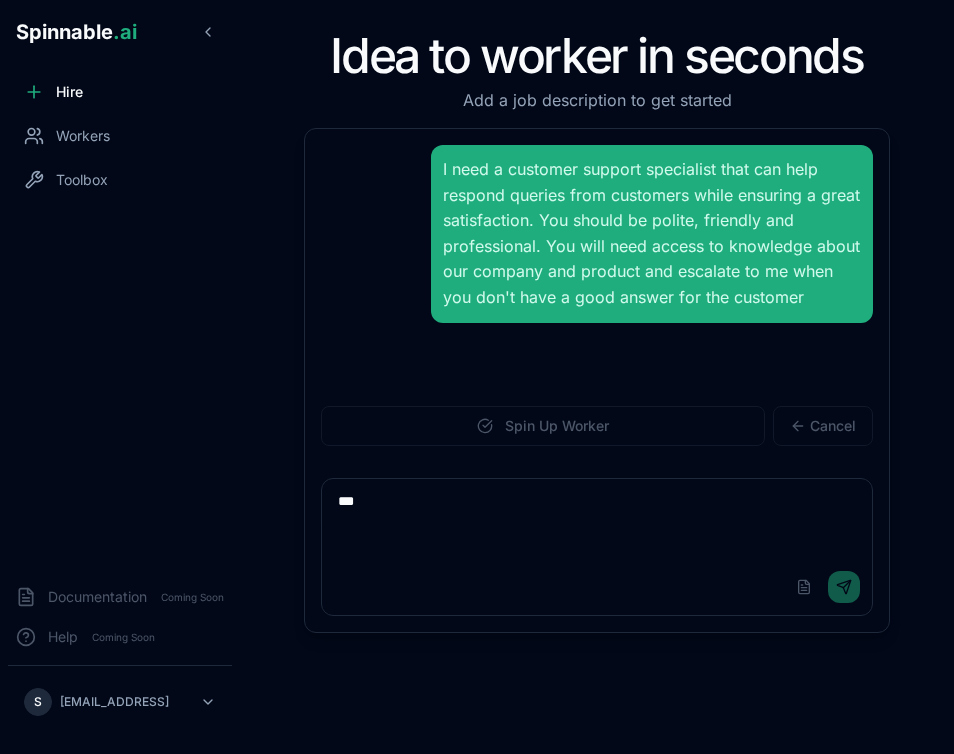 type on "****" 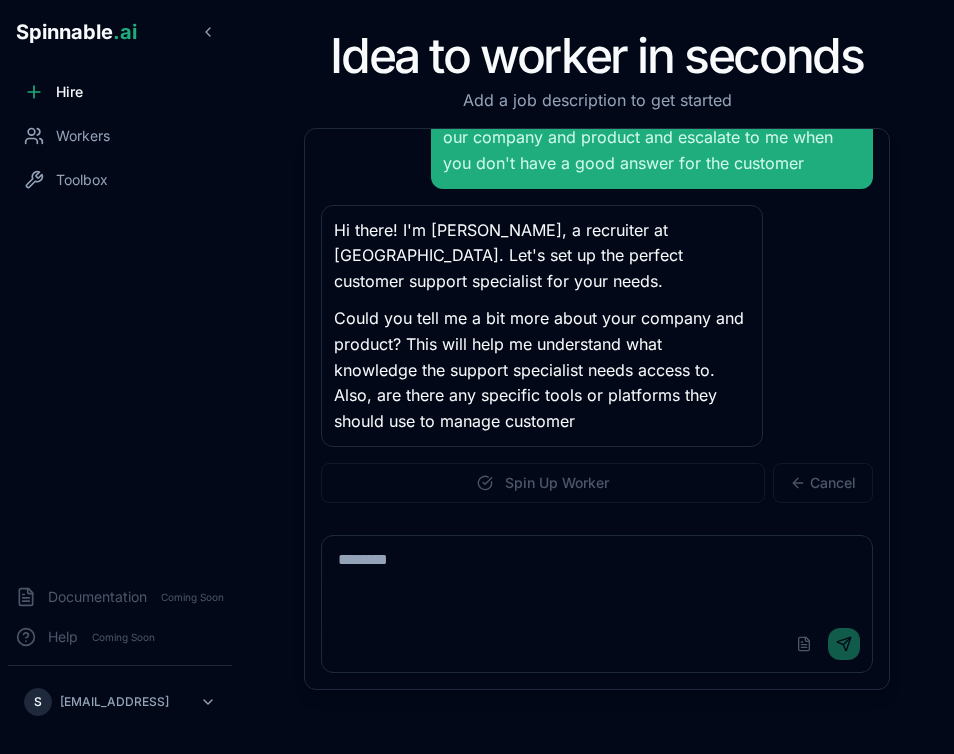 scroll, scrollTop: 160, scrollLeft: 0, axis: vertical 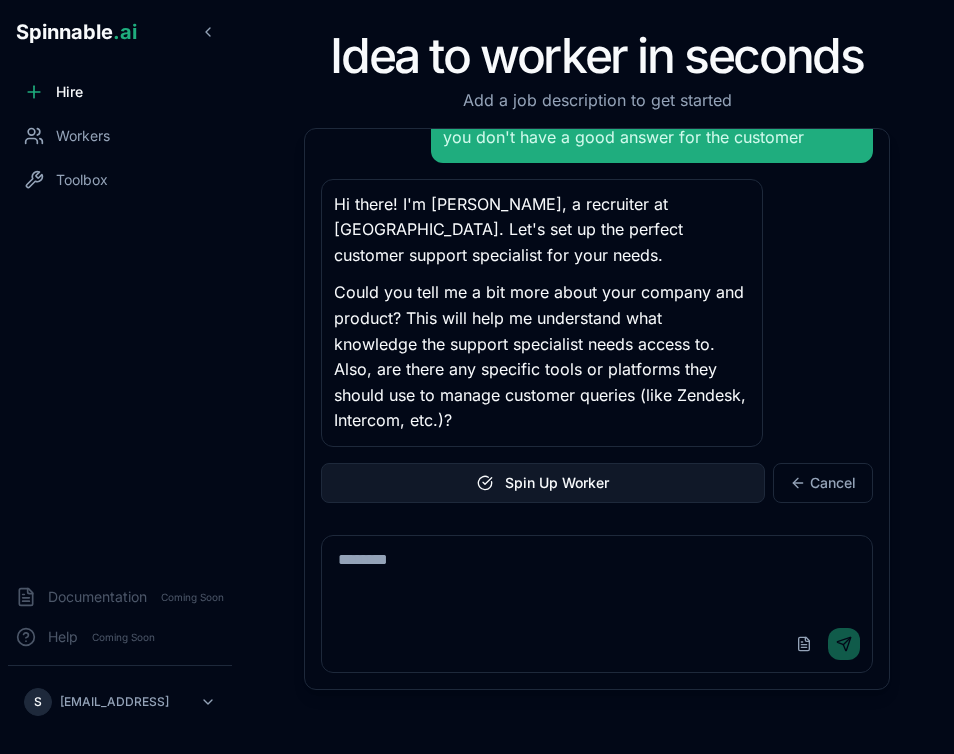 paste on "**********" 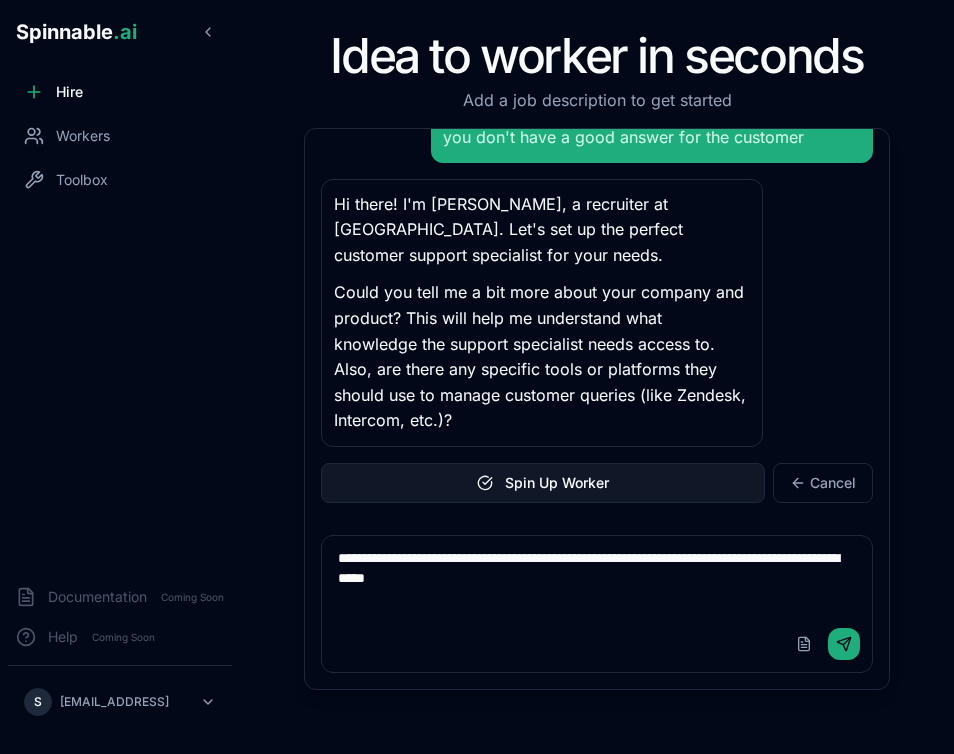 type 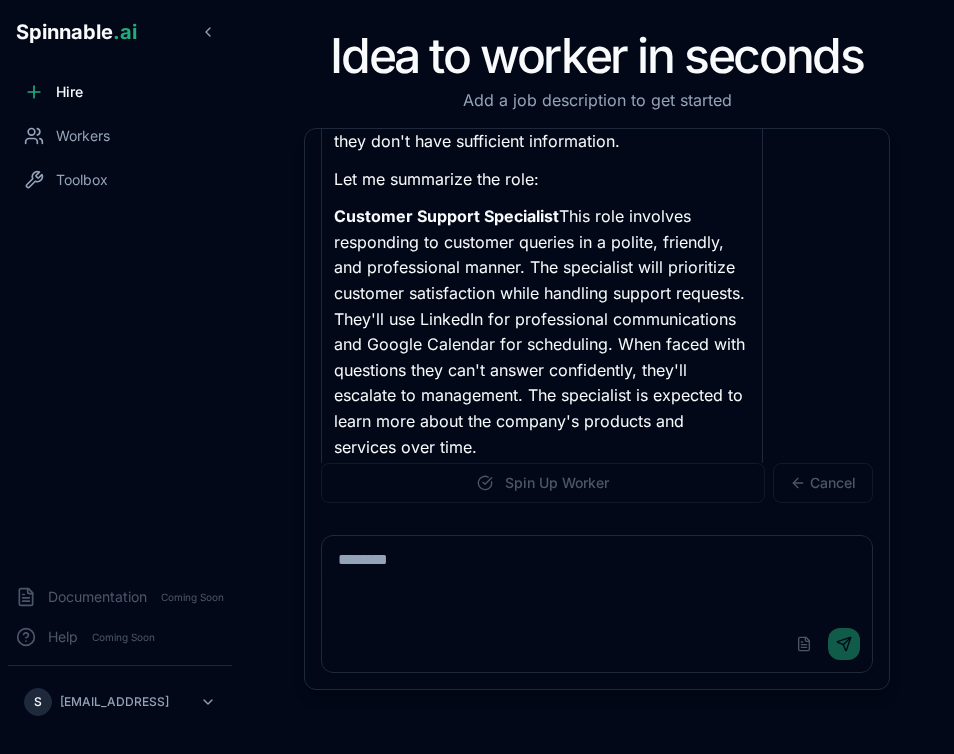 scroll, scrollTop: 736, scrollLeft: 0, axis: vertical 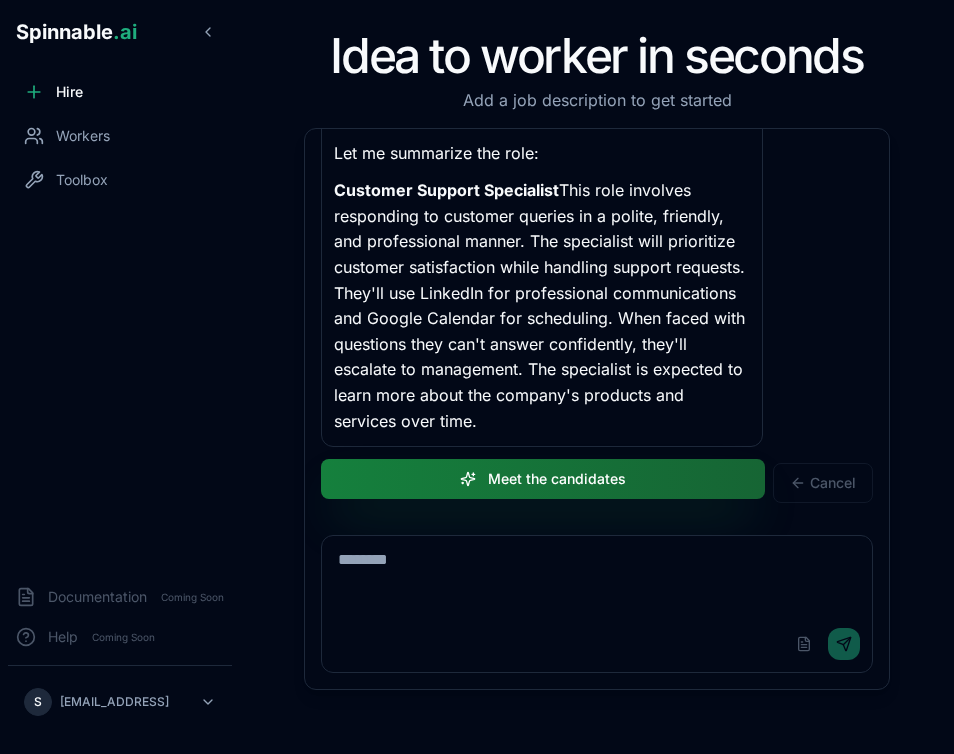 click on "Meet the candidates" at bounding box center (543, 479) 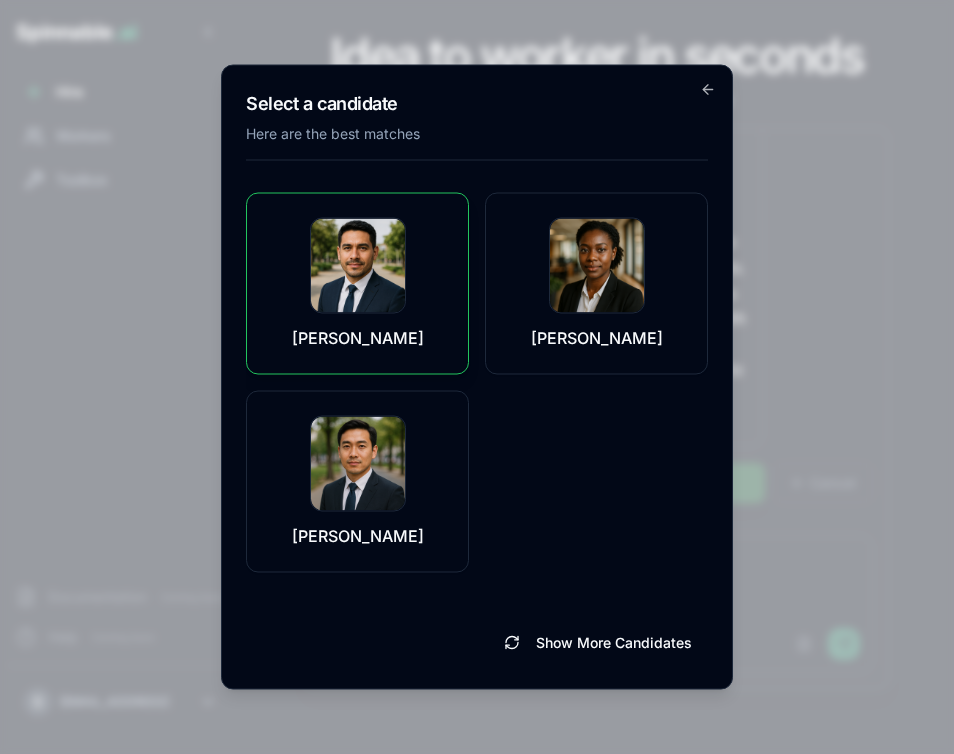 click at bounding box center [358, 266] 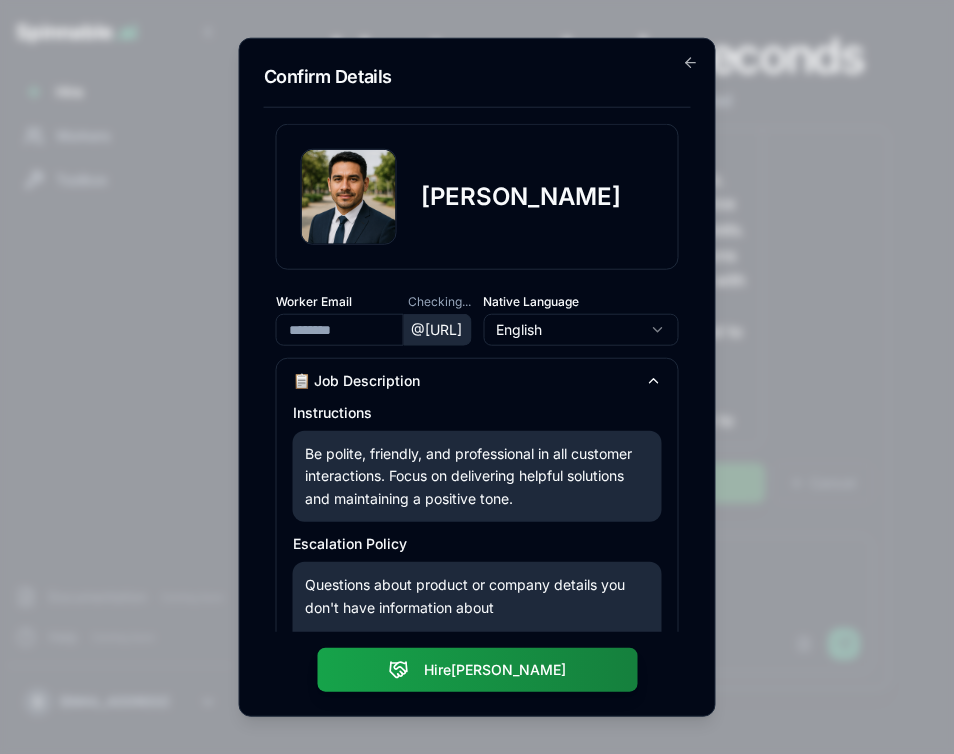 type on "**********" 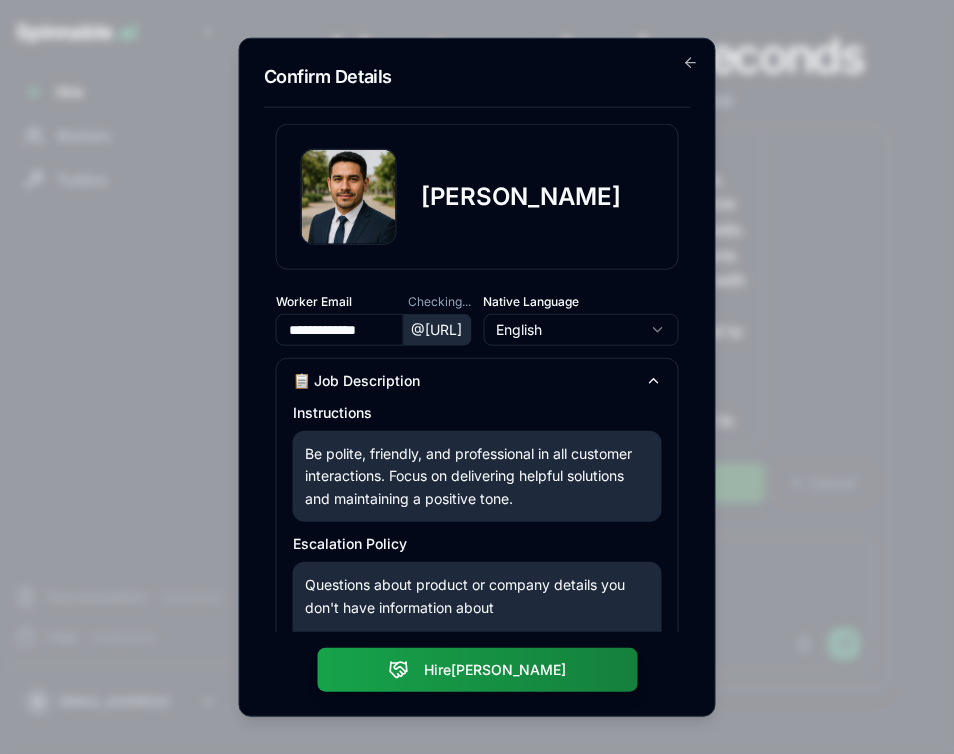 scroll, scrollTop: 799, scrollLeft: 0, axis: vertical 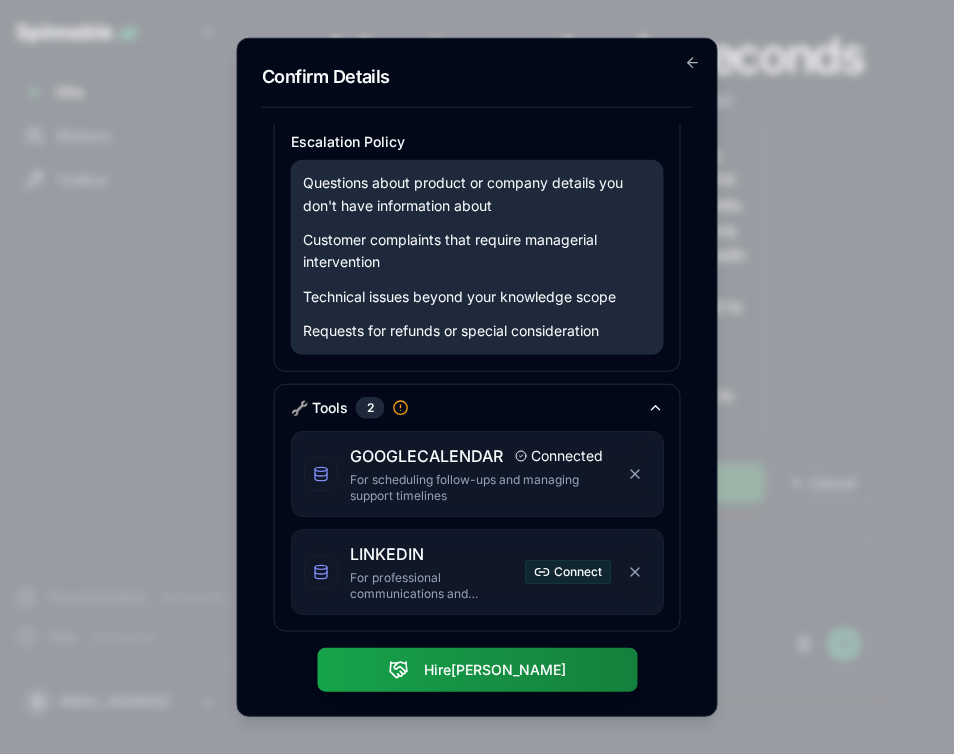 click on "Connect" at bounding box center [568, 571] 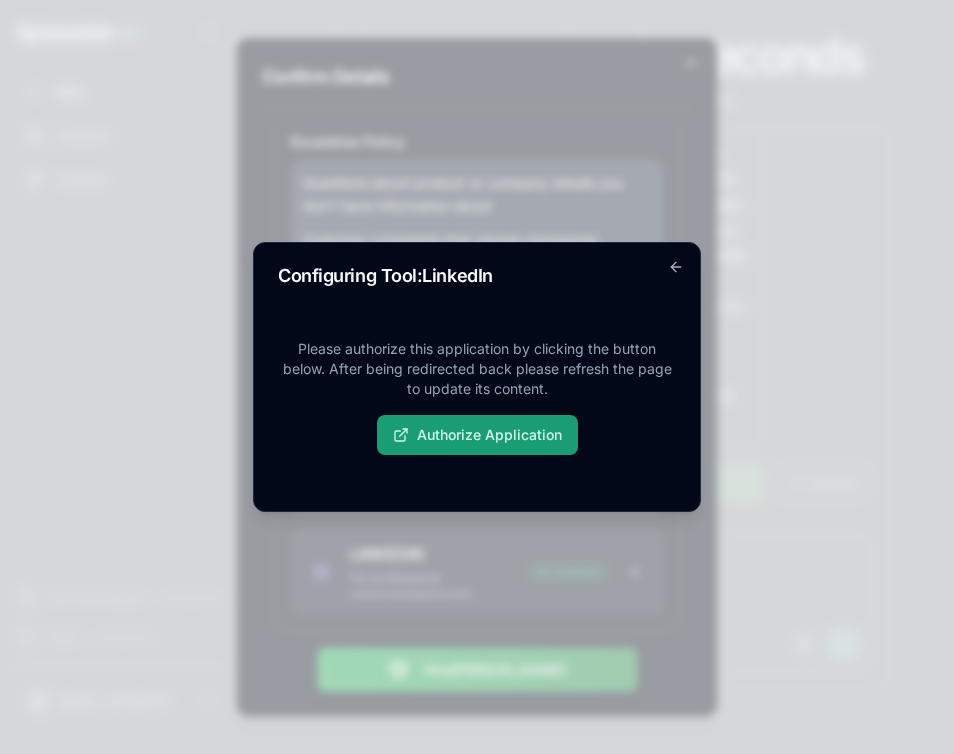 click on "Authorize Application" at bounding box center (477, 435) 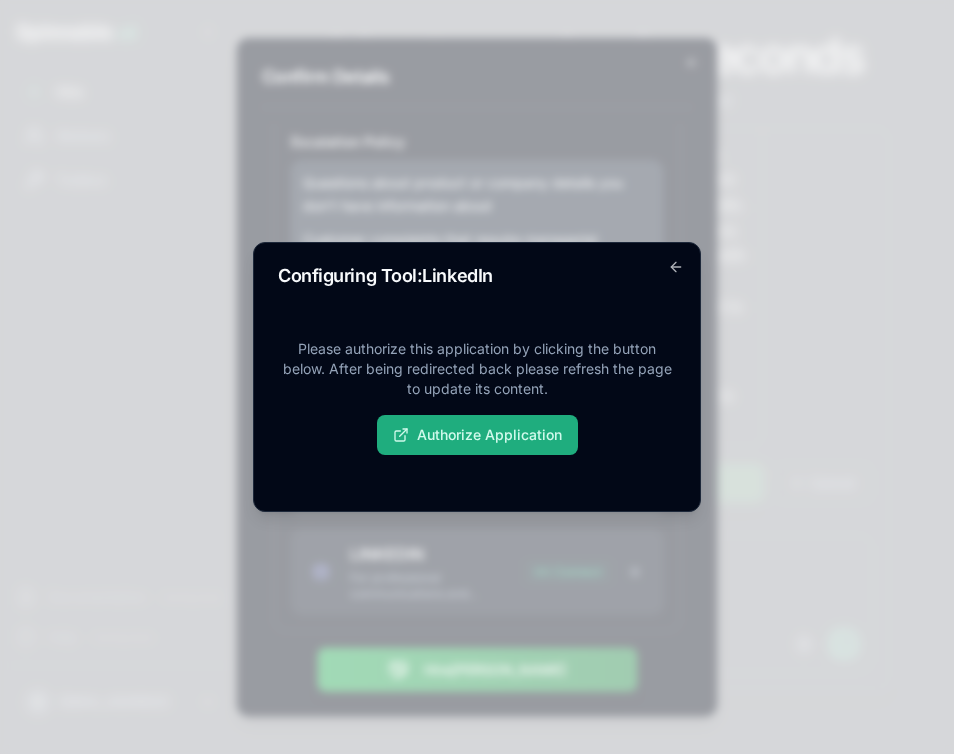 click on "Please authorize this application by clicking the button below. After being redirected back please refresh the page to update its content." at bounding box center [477, 369] 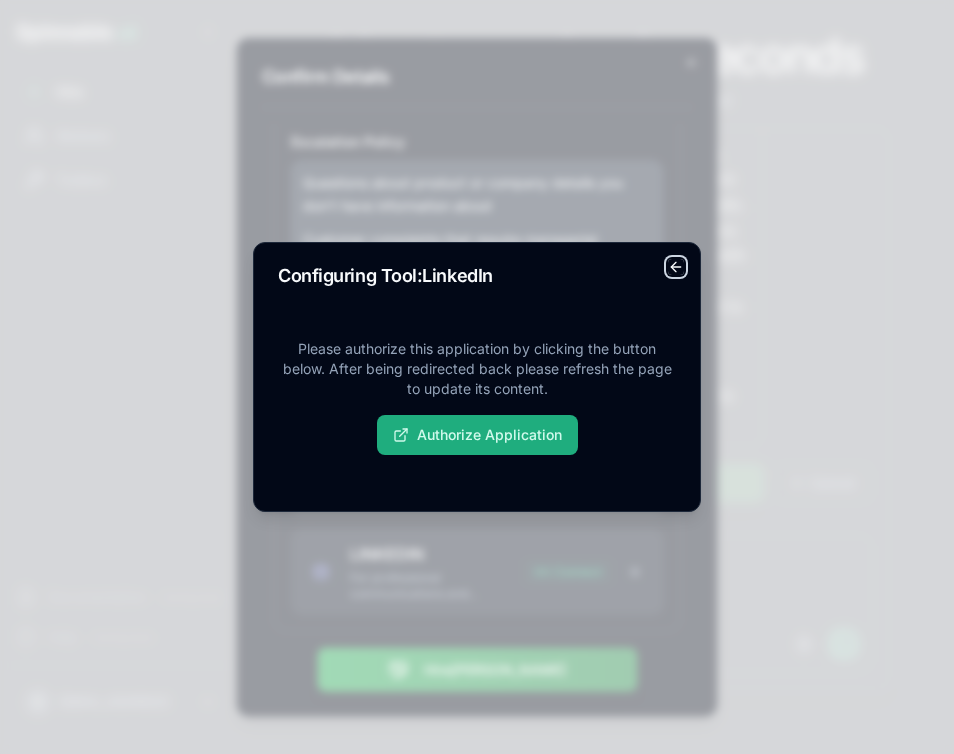 click 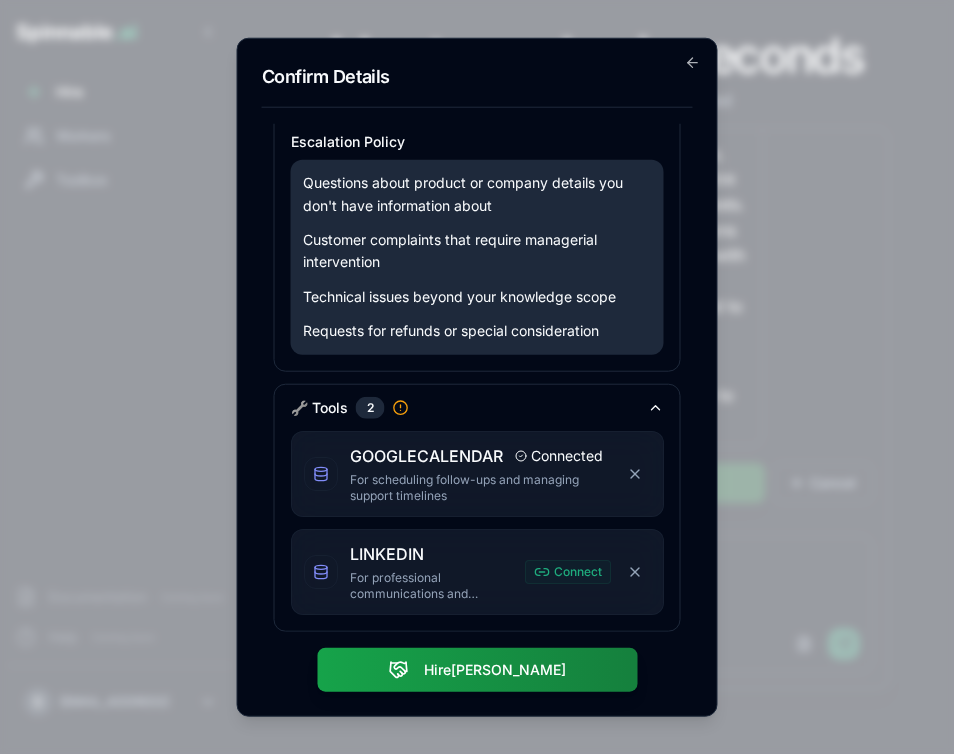 click on "**********" at bounding box center (477, 377) 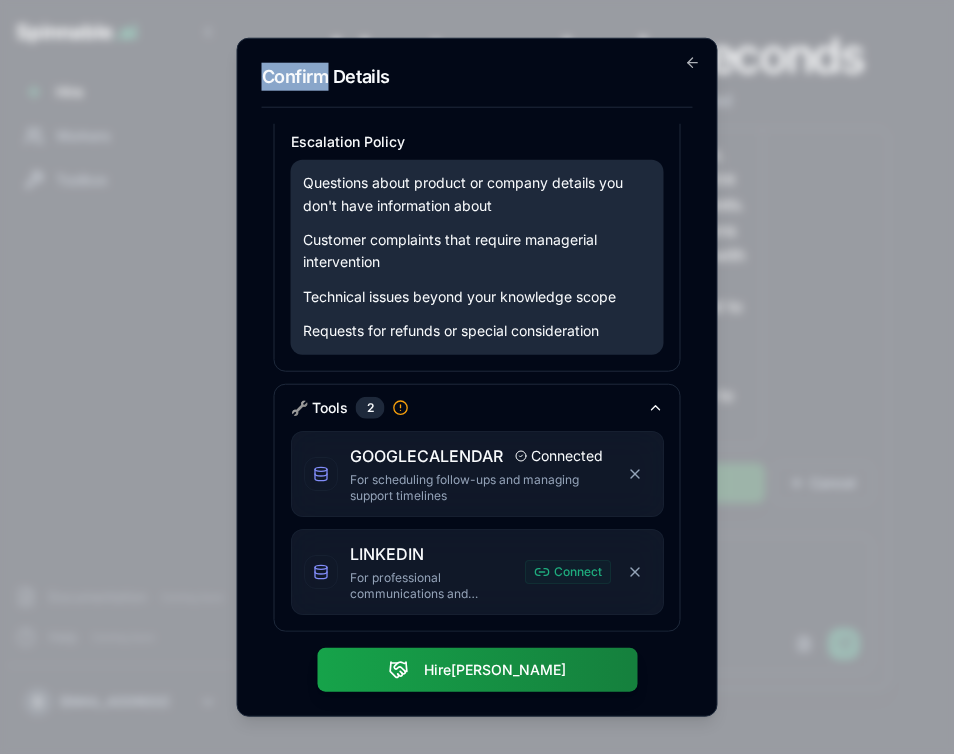 click on "**********" at bounding box center (477, 377) 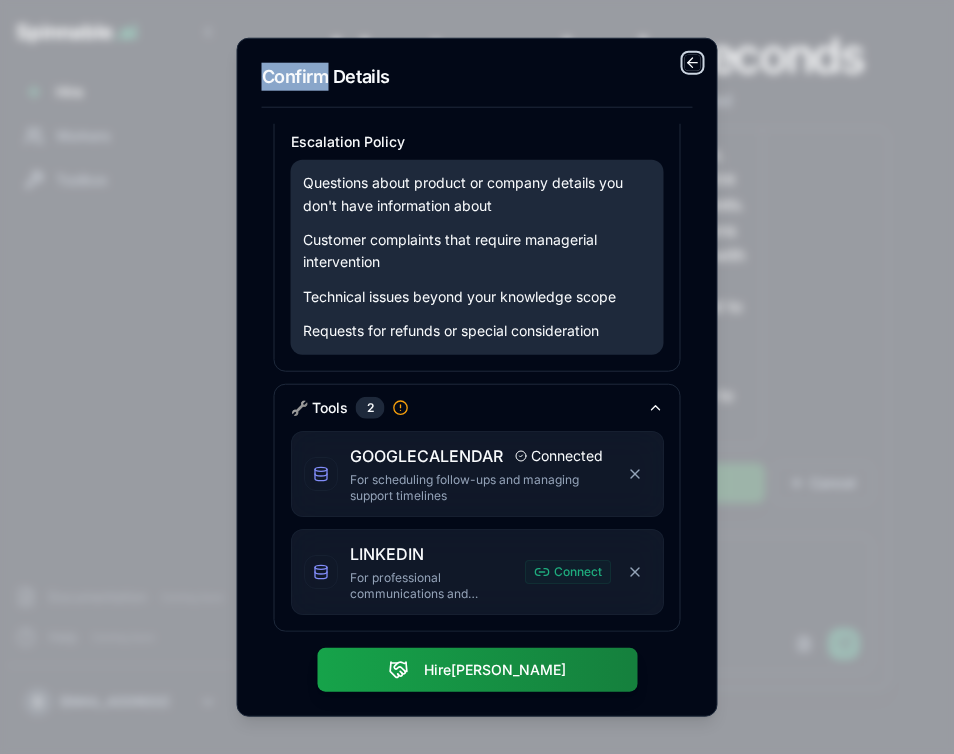 click 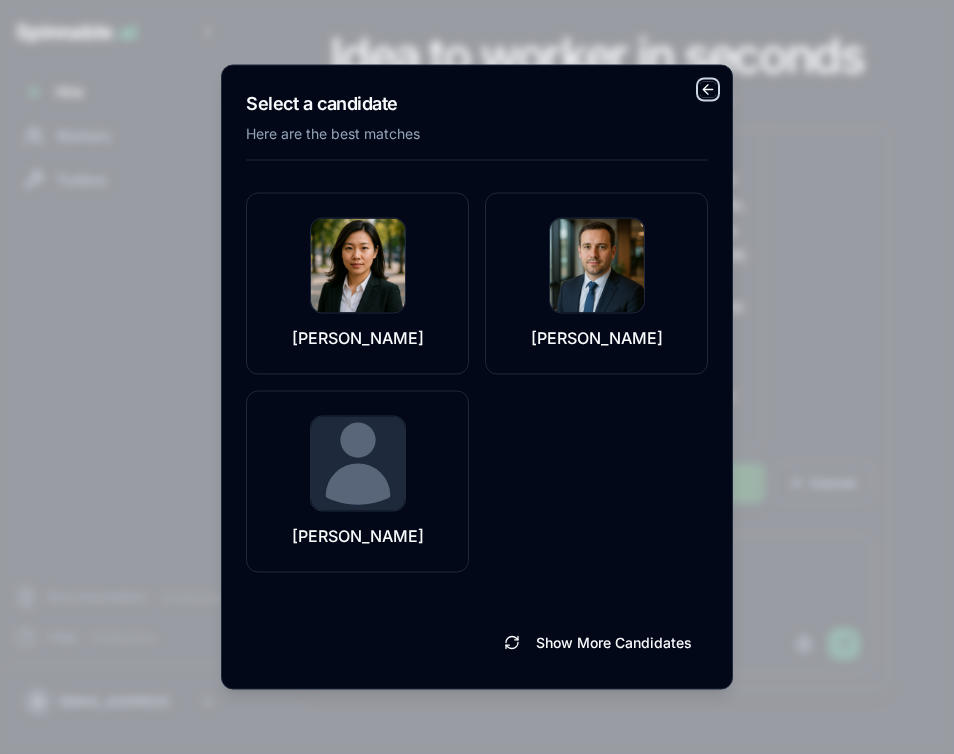 click 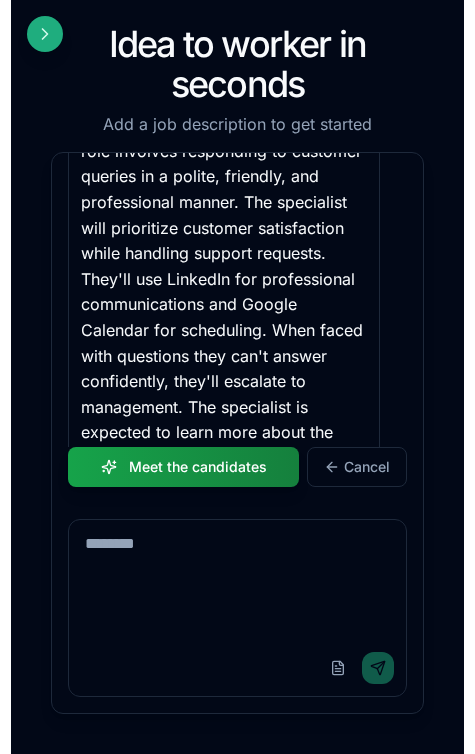 scroll, scrollTop: 1055, scrollLeft: 0, axis: vertical 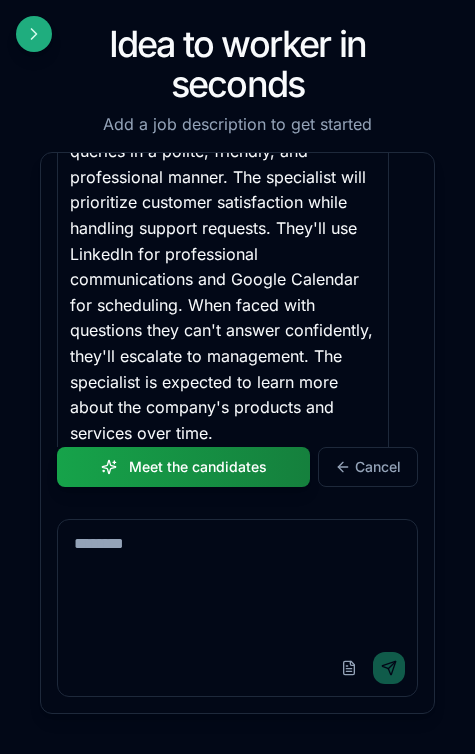 click on "Idea to worker in seconds Add a job description to get started I need a customer support specialist that can help respond queries from customers while ensuring a great satisfaction. You should be polite, friendly and professional. You will need access to knowledge about our company and product and escalate to me when you don't have a good answer for the customer Hi there! I'm Bob, a recruiter at Spinnable. Let's set up the perfect customer support specialist for your needs.
Could you tell me a bit more about your company and product? This will help me understand what knowledge the support specialist needs access to. Also, are there any specific tools or platforms they should use to manage customer queries (like Zendesk, Intercom, etc.)? He'll learn with time. For now, all I want is for the employee to connect to Linkedin and Google Calendar
Let me summarize the role:
Customer Support Specialist
Is there anything specific about this role you'd like to adjust before we finalize? Meet the candidates Send" at bounding box center (237, 377) 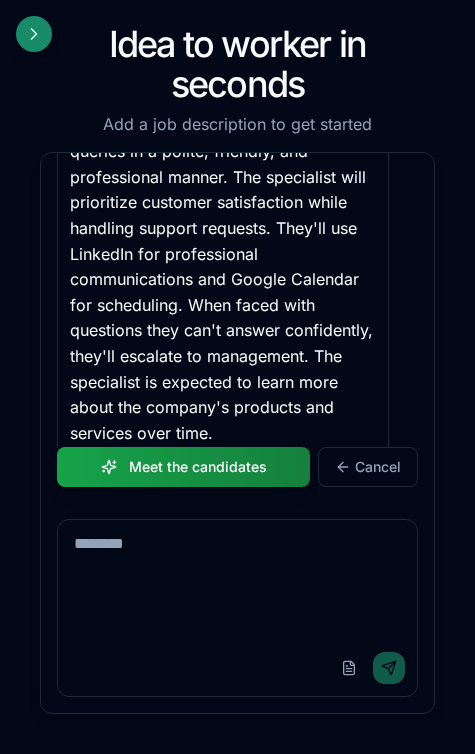 click 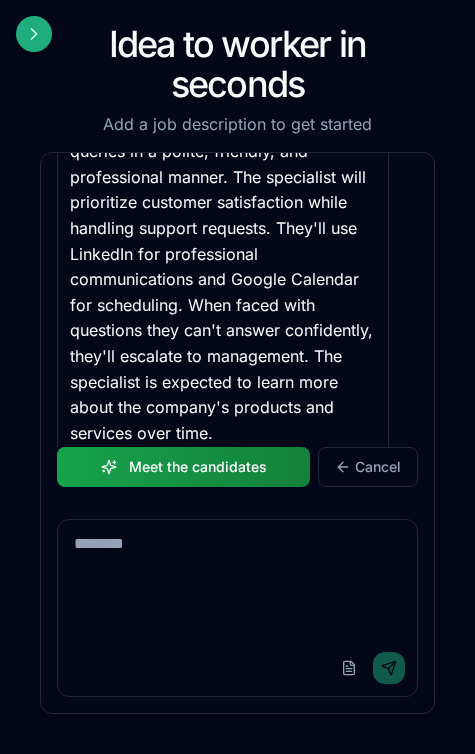 scroll, scrollTop: 3461, scrollLeft: 0, axis: vertical 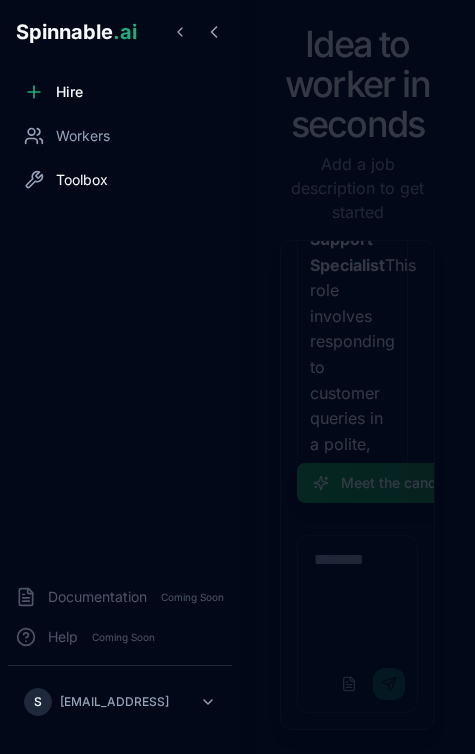 click on "Toolbox" at bounding box center [82, 180] 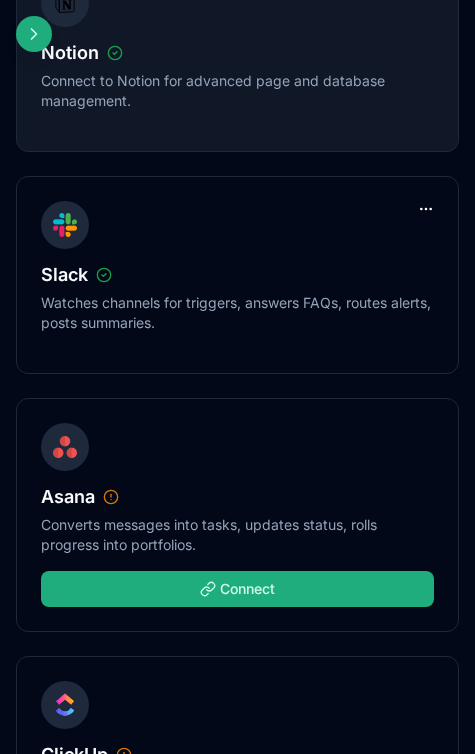 scroll, scrollTop: 540, scrollLeft: 0, axis: vertical 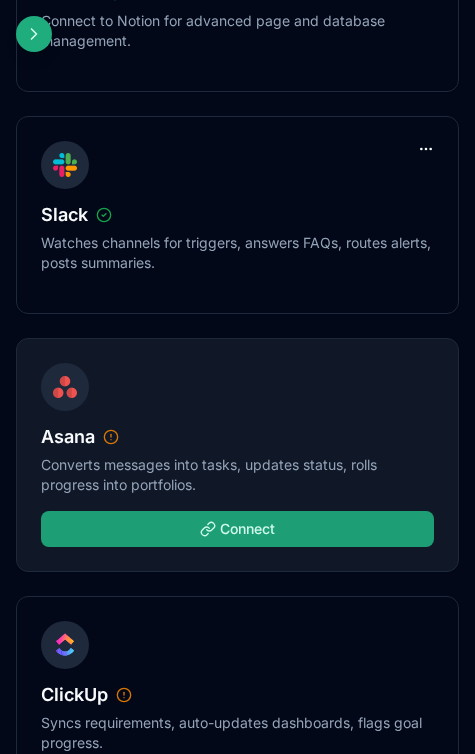 click on "Connect" at bounding box center [237, 529] 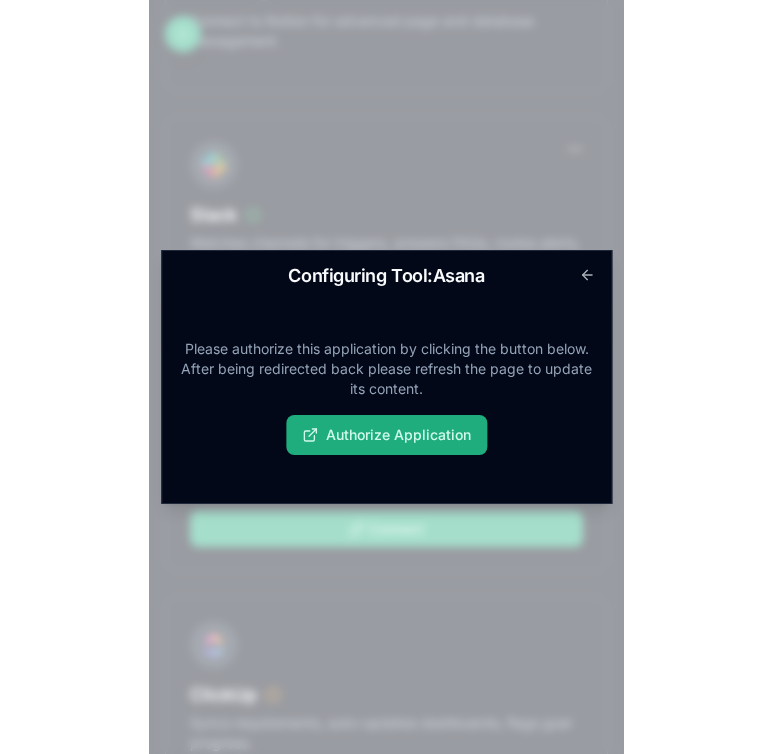 scroll, scrollTop: 318, scrollLeft: 0, axis: vertical 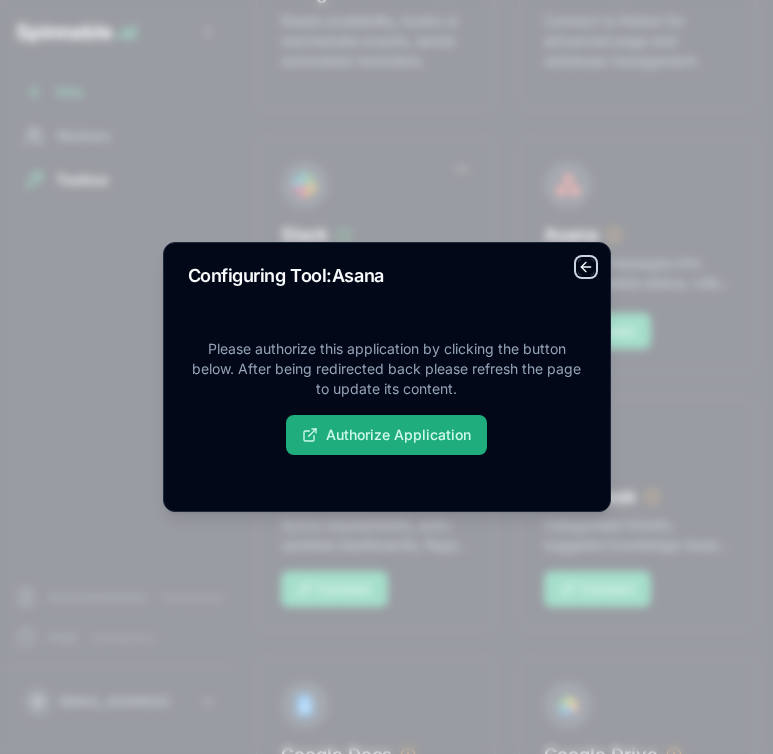 click 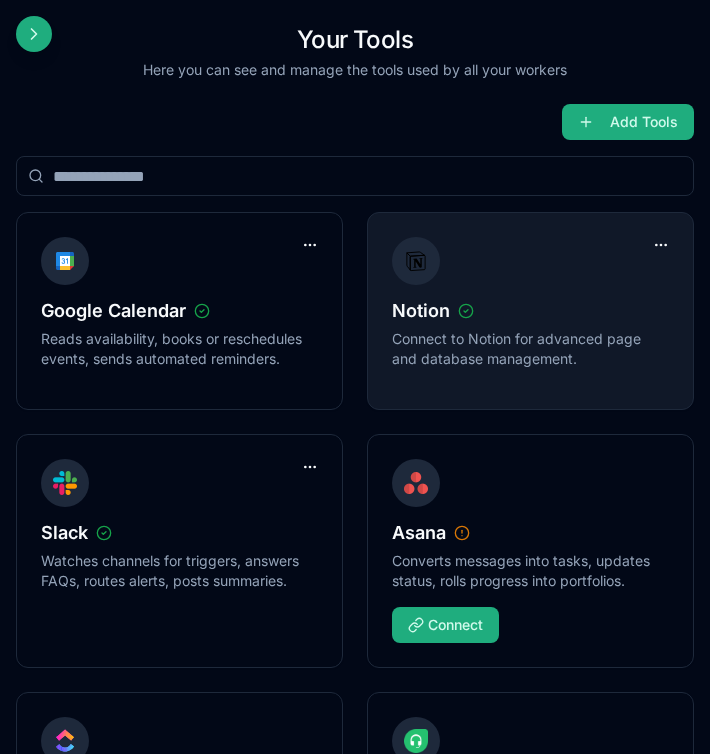 scroll, scrollTop: 98, scrollLeft: 0, axis: vertical 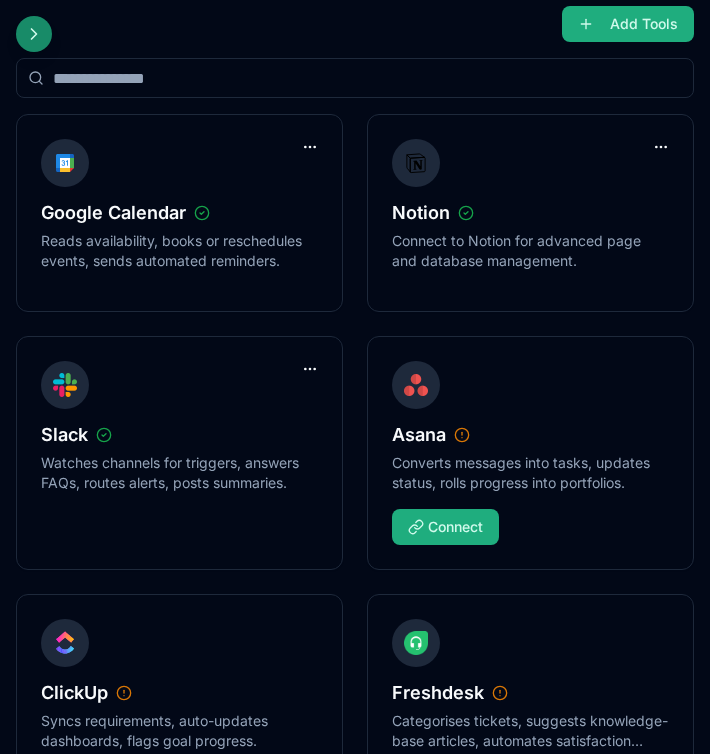 click at bounding box center [34, 34] 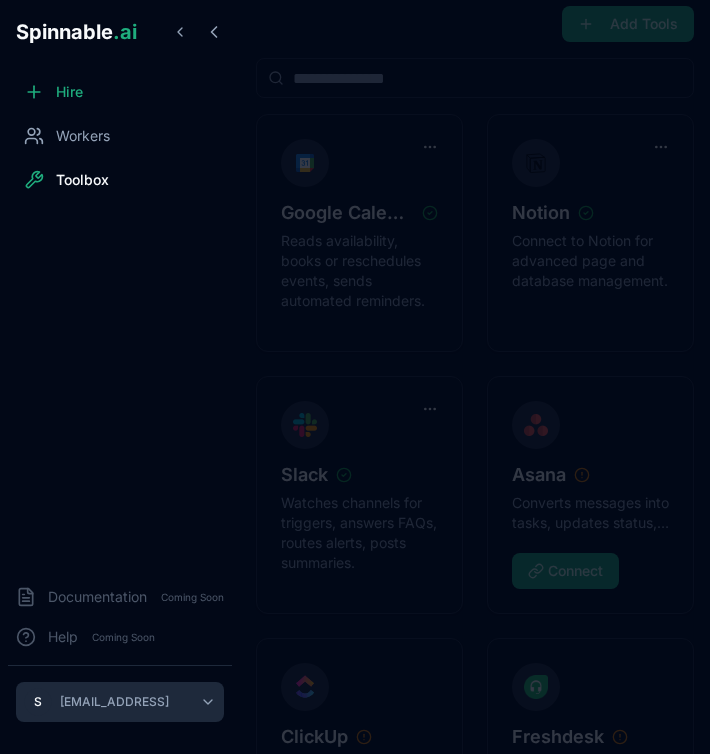 click on "Spinnable .ai Hire Workers Toolbox Documentation Coming Soon Help Coming Soon S sebastiao@spinnable.ai Your Tools Here you can see and manage the tools used by all your workers Add Tools       Google Calendar Reads availability, books or reschedules events, sends automated reminders.       Notion Connect to Notion for advanced page and database management.       Slack Watches channels for triggers, answers FAQs, routes alerts, posts summaries.       Asana Converts messages into tasks, updates status, rolls progress into portfolios.   Connect     ClickUp Syncs requirements, auto-updates dashboards, flags goal progress.   Connect     Freshdesk Categorises tickets, suggests knowledge-base articles, automates satisfaction surveys.   Connect     Google Docs Drafts and edits content, adds comments, summarises and reformats text.   Connect     Google Drive Searches files, uploads new content, organises folders, adjusts sharing permissions.   Connect     Google Sheets   Connect     HubSpot   Connect" at bounding box center [355, 279] 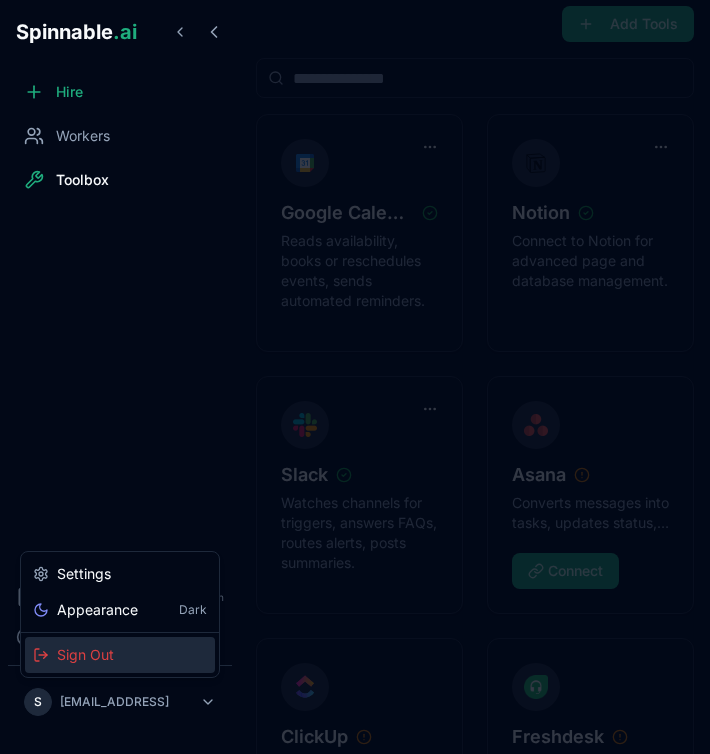 click on "Sign Out" at bounding box center [85, 655] 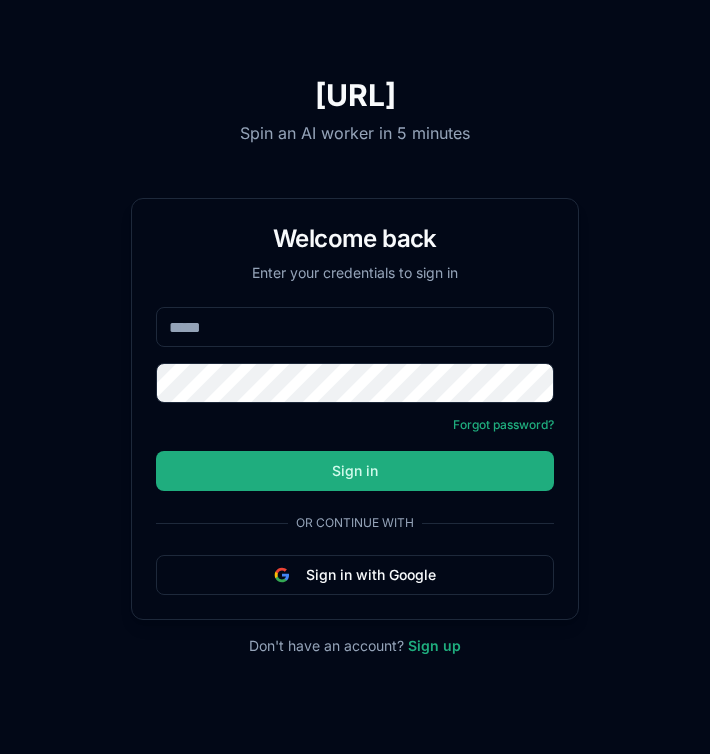 scroll, scrollTop: 0, scrollLeft: 0, axis: both 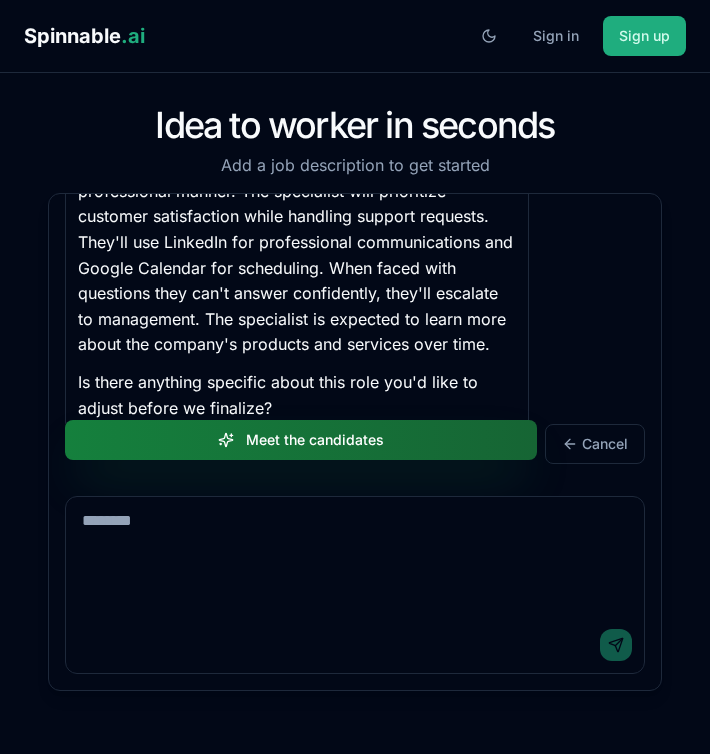 click on "Meet the candidates" at bounding box center (301, 440) 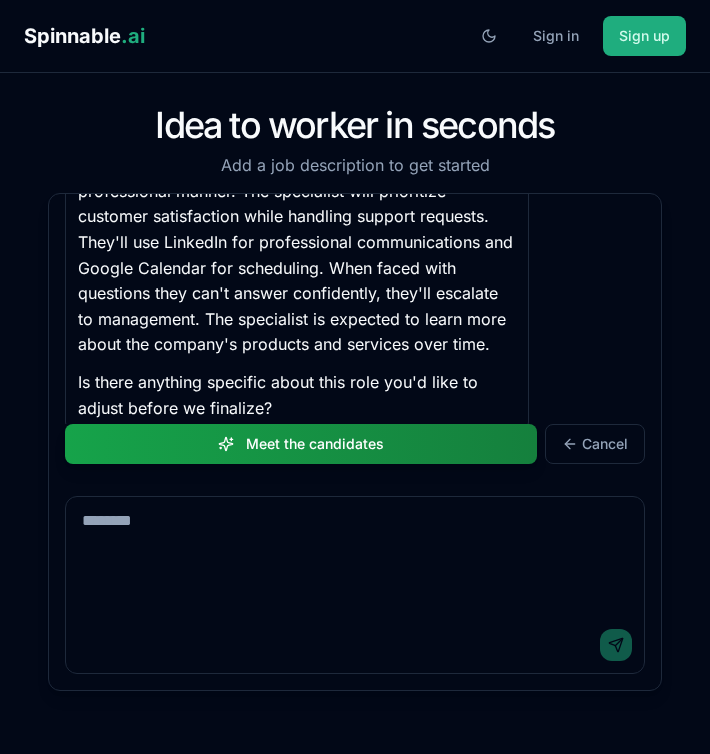 click at bounding box center (355, 557) 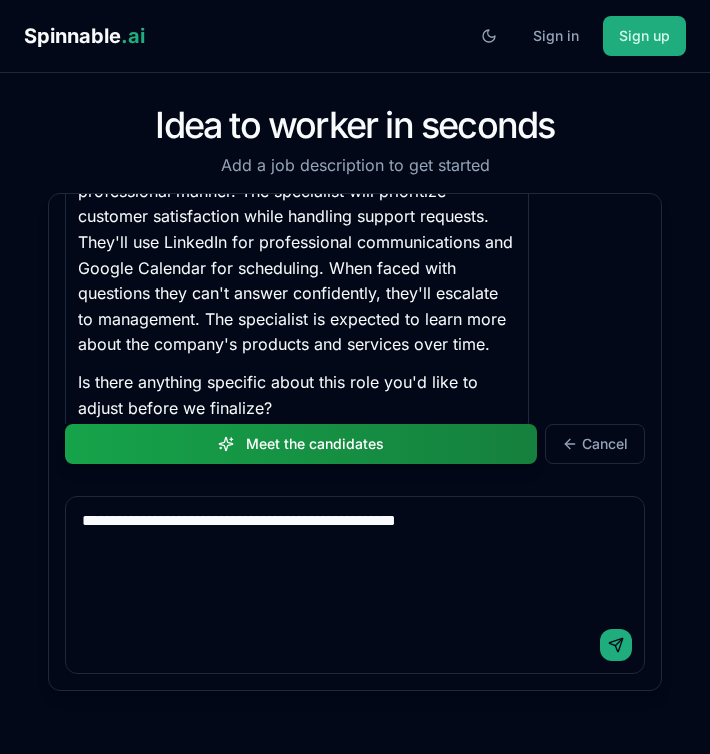 type on "**********" 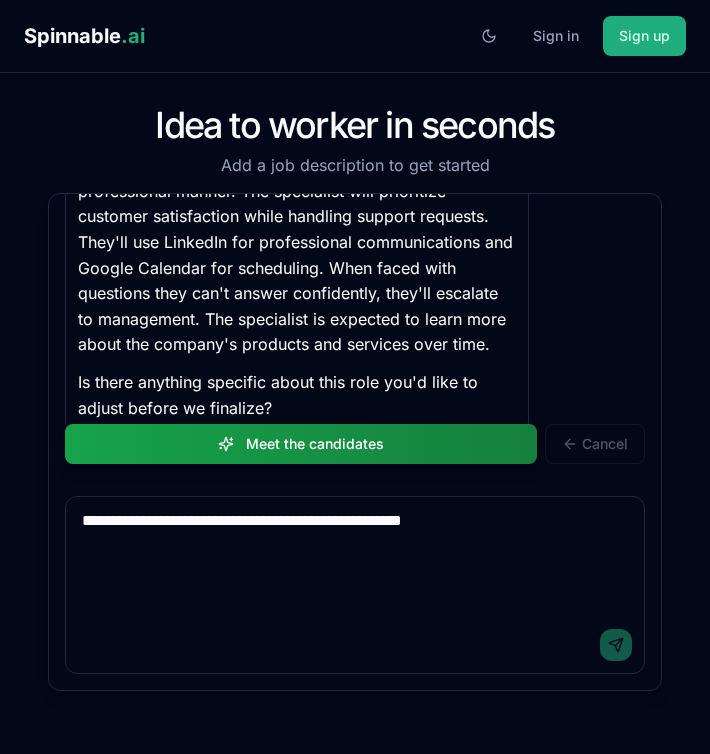 type 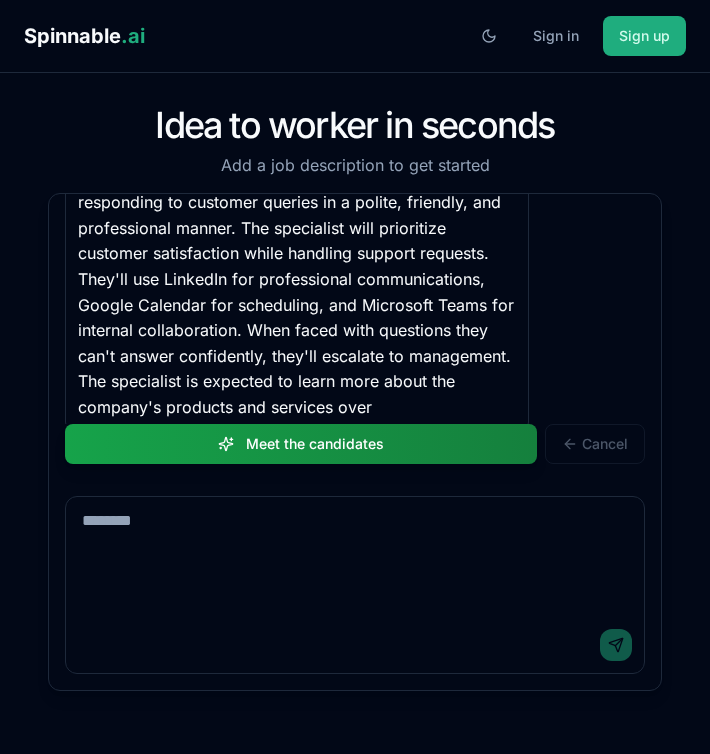 scroll, scrollTop: 1263, scrollLeft: 0, axis: vertical 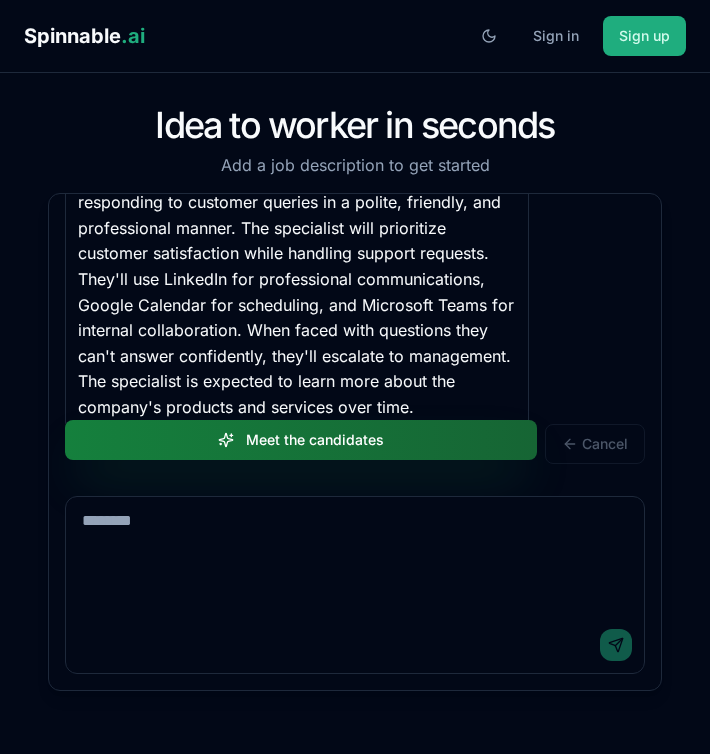 click on "Meet the candidates" at bounding box center (301, 440) 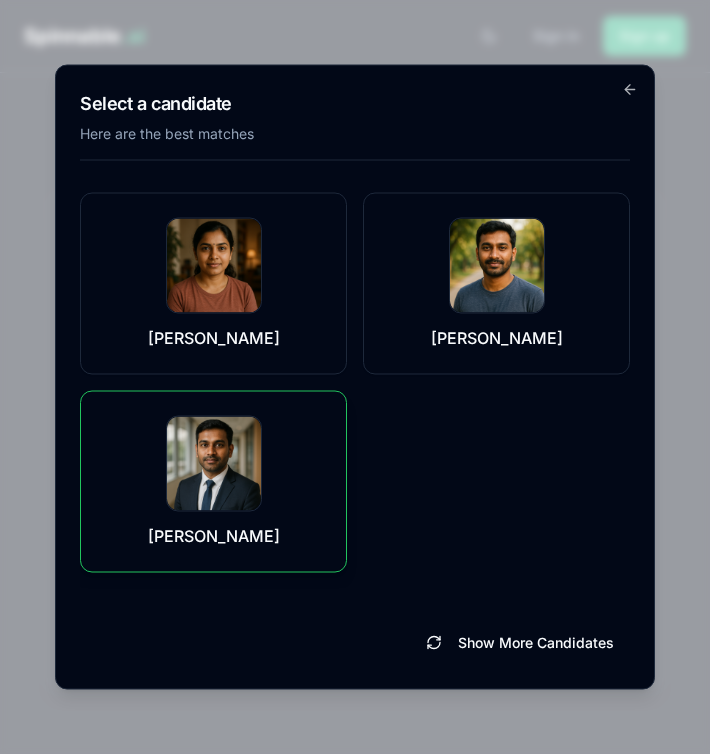 click on "Jack Cohen" at bounding box center (213, 482) 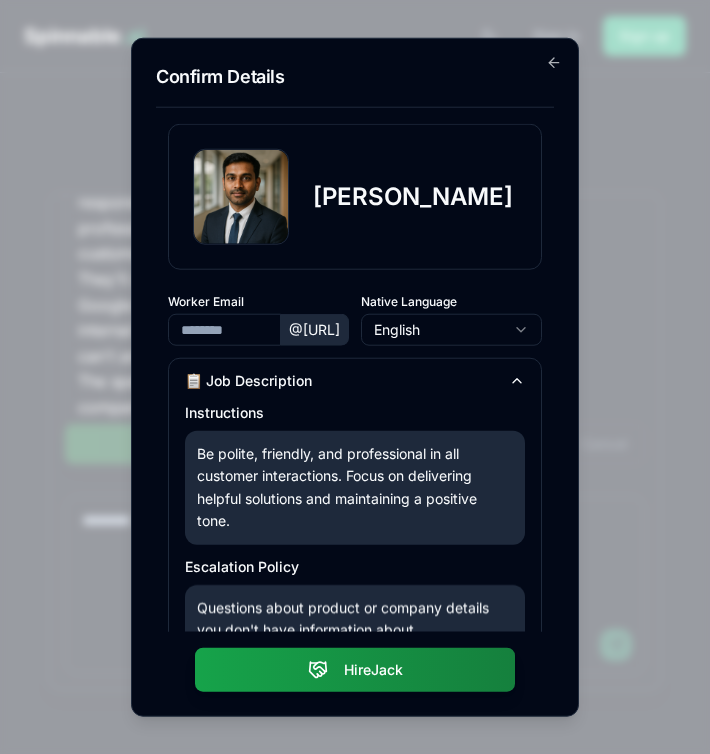type on "**********" 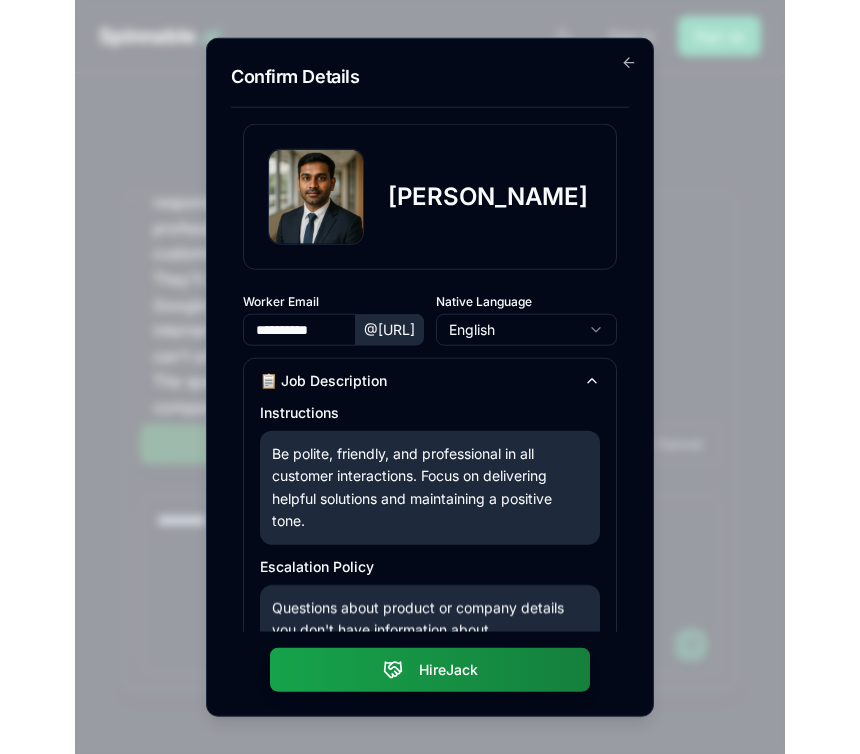 scroll, scrollTop: 516, scrollLeft: 0, axis: vertical 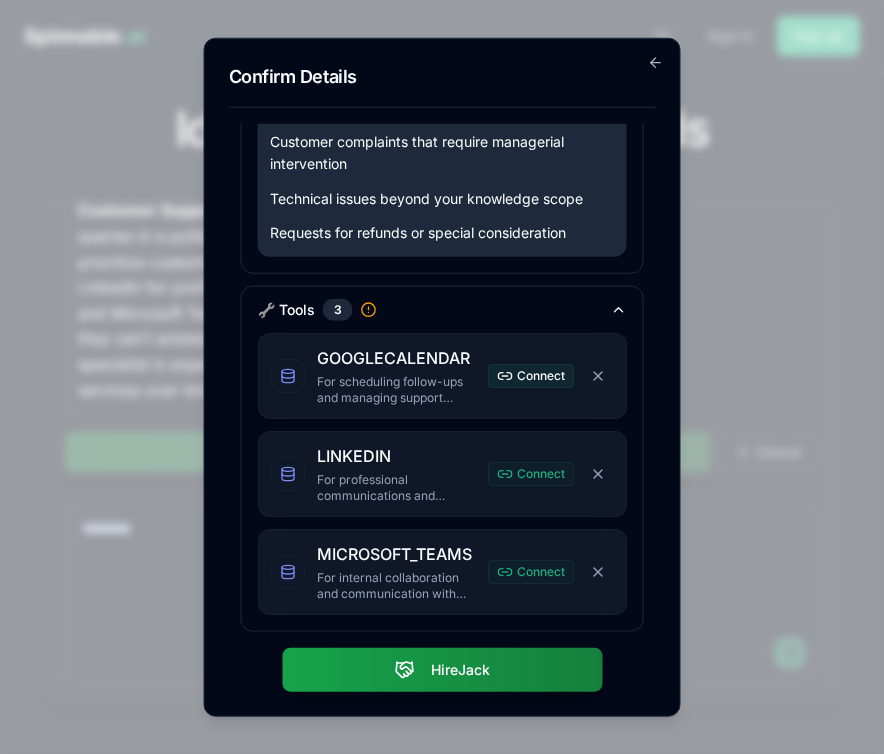 click on "Connect" at bounding box center (531, 375) 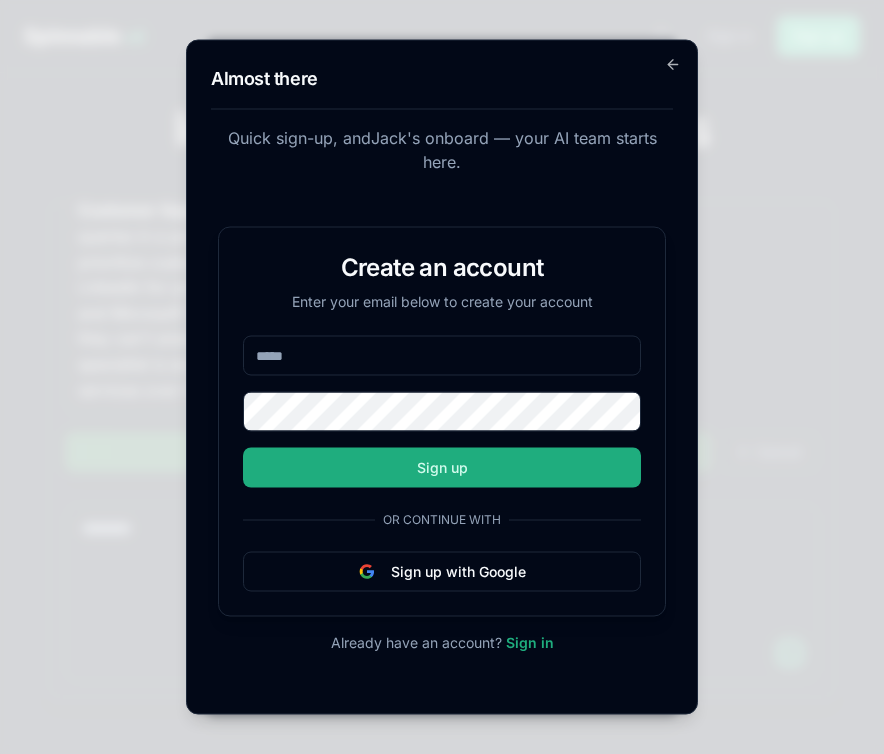 click on "Almost there Quick sign-up, and  Jack 's onboard — your AI team starts here. Create an account Enter your email below to create your account Sign up Or continue with Sign up with Google Already have an account?   Sign in Go back" at bounding box center (442, 377) 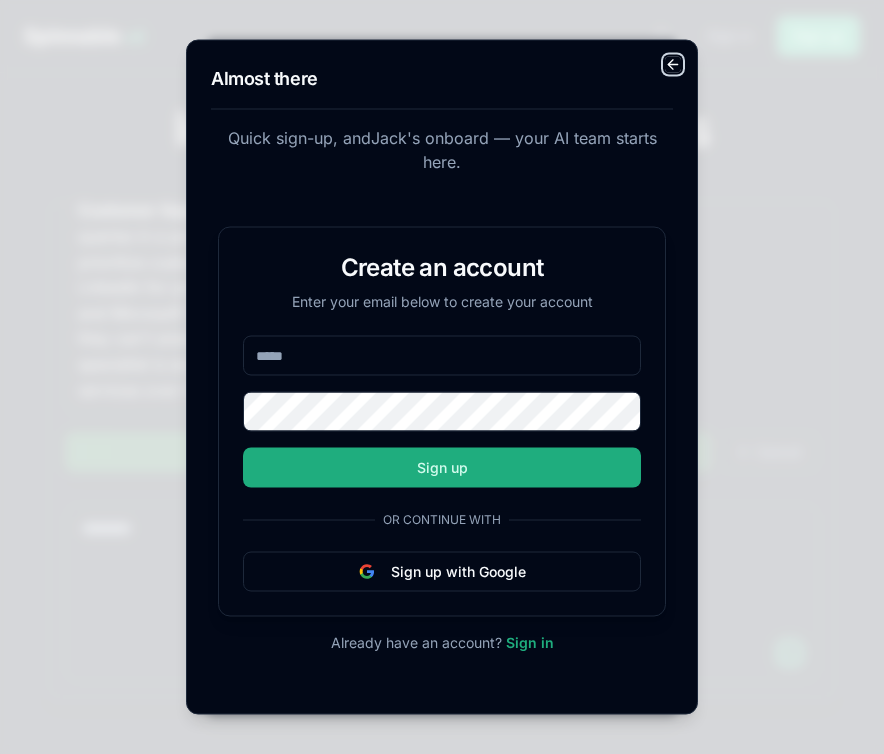click 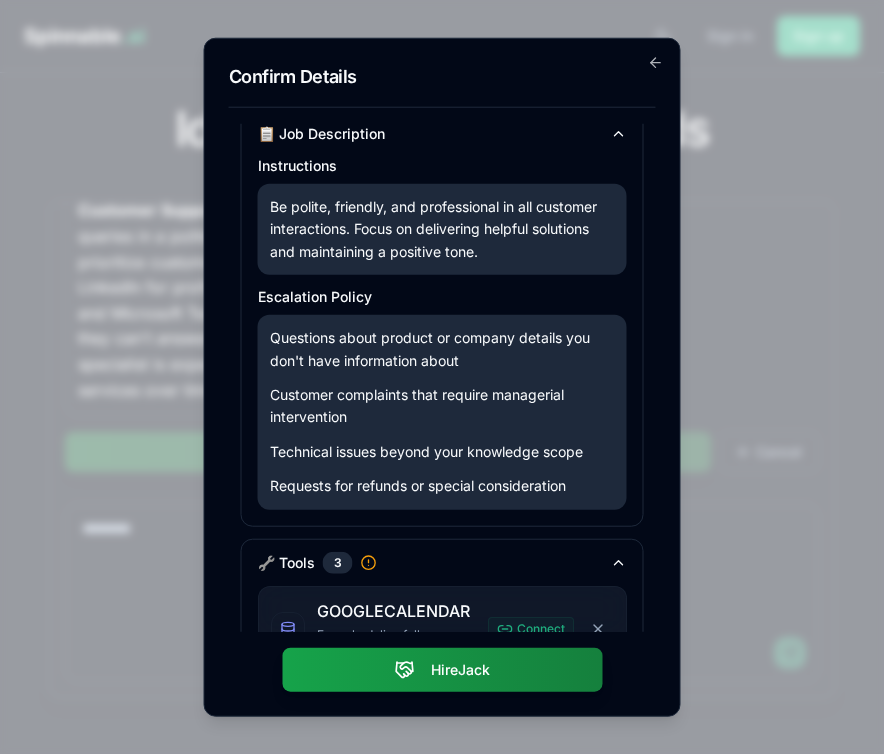 scroll, scrollTop: 0, scrollLeft: 0, axis: both 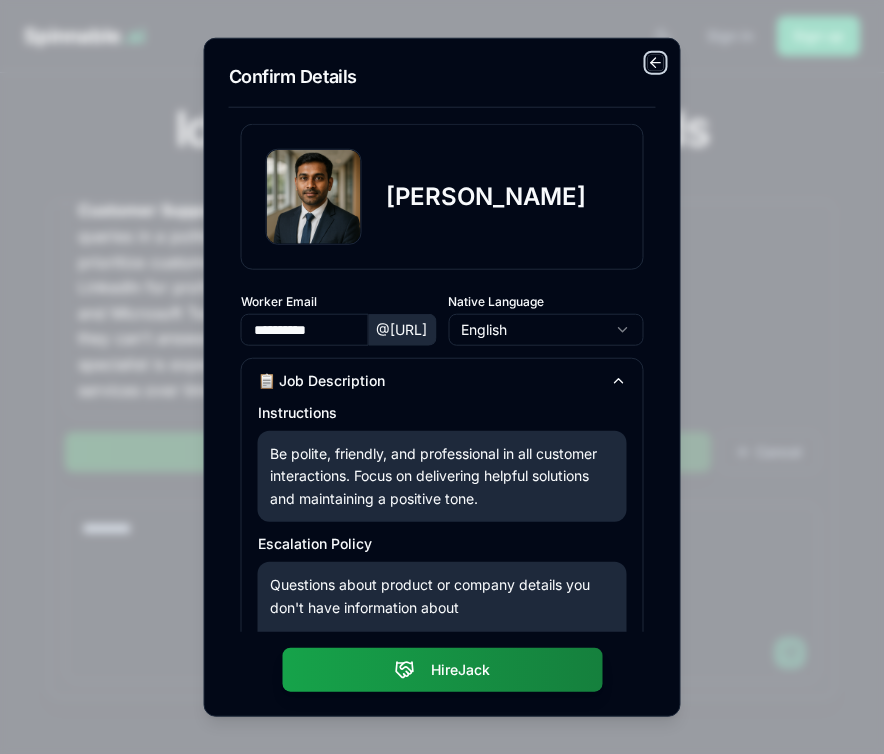 click 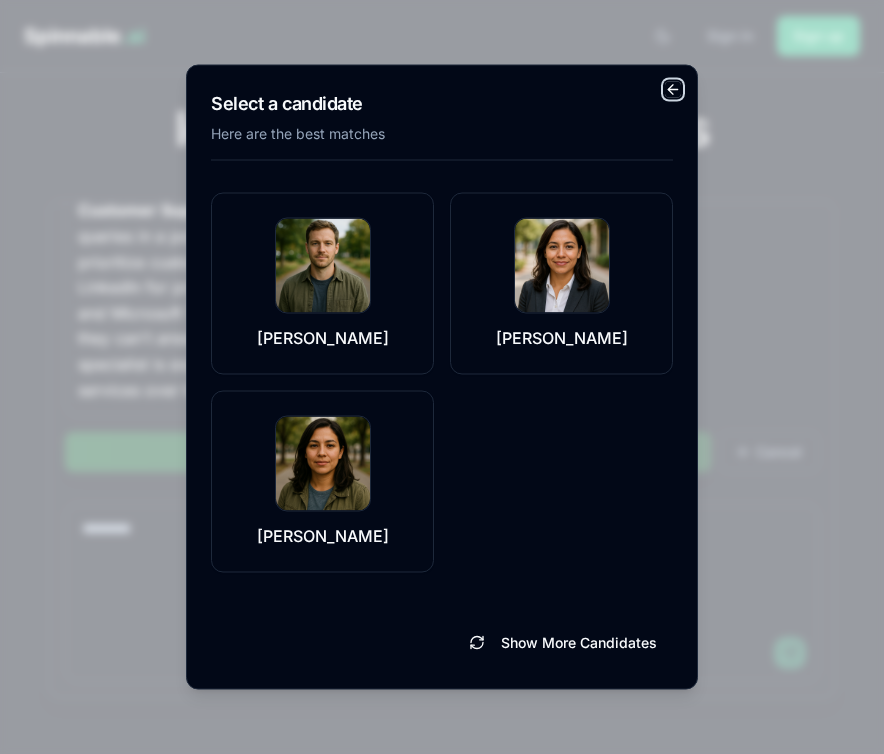 click 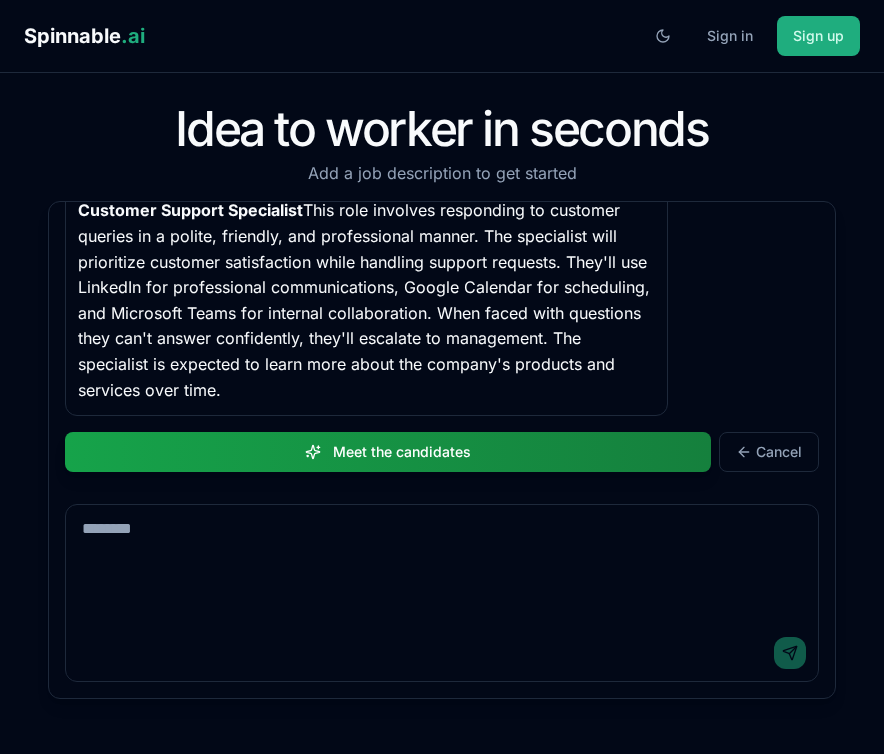 click at bounding box center (442, 565) 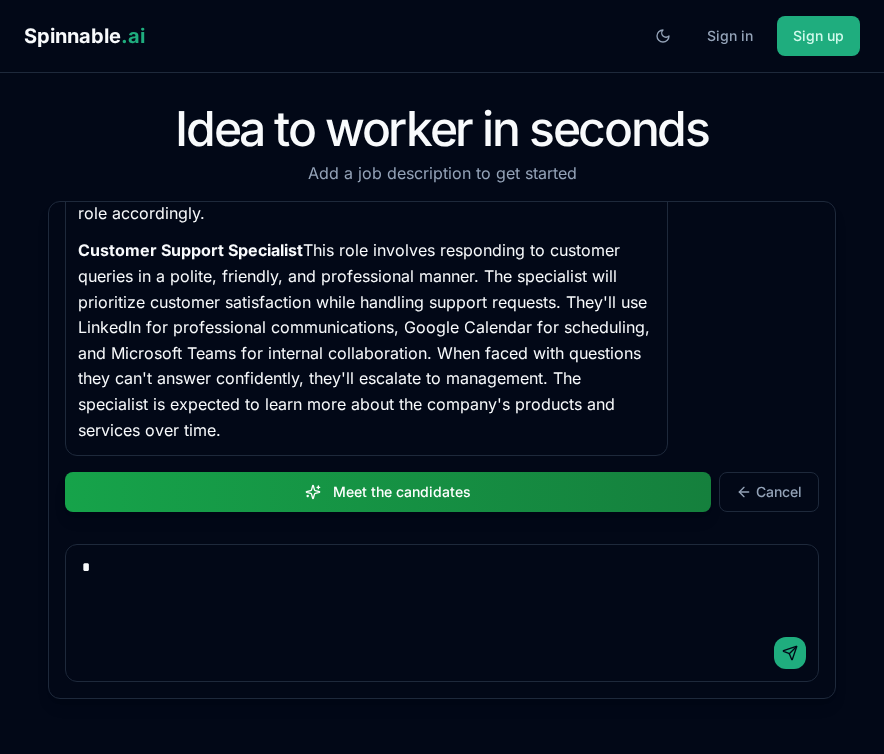 scroll, scrollTop: 1018, scrollLeft: 0, axis: vertical 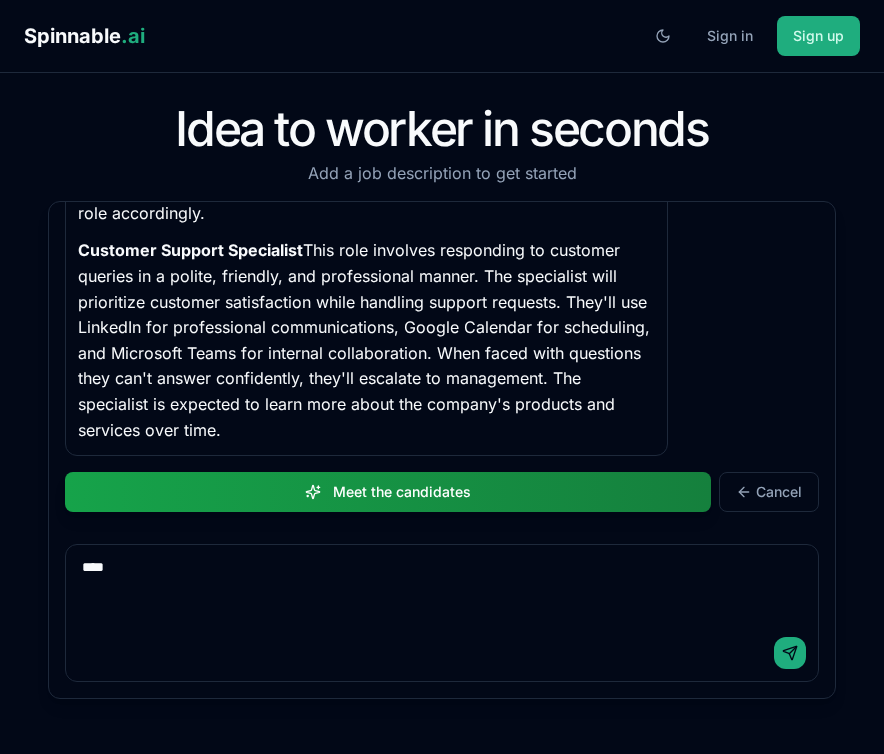type on "****" 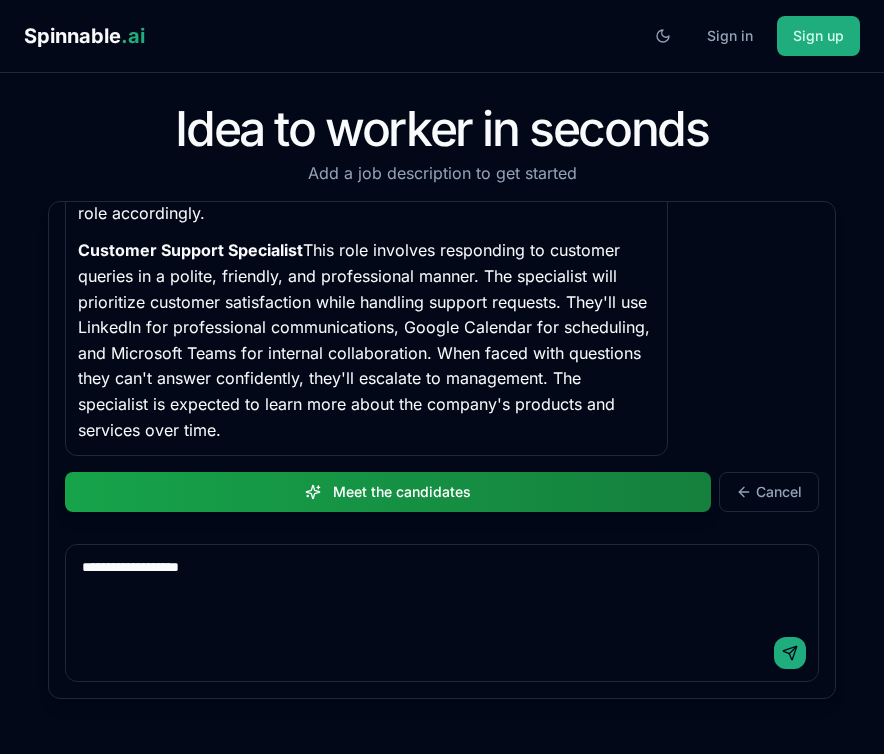 type on "**********" 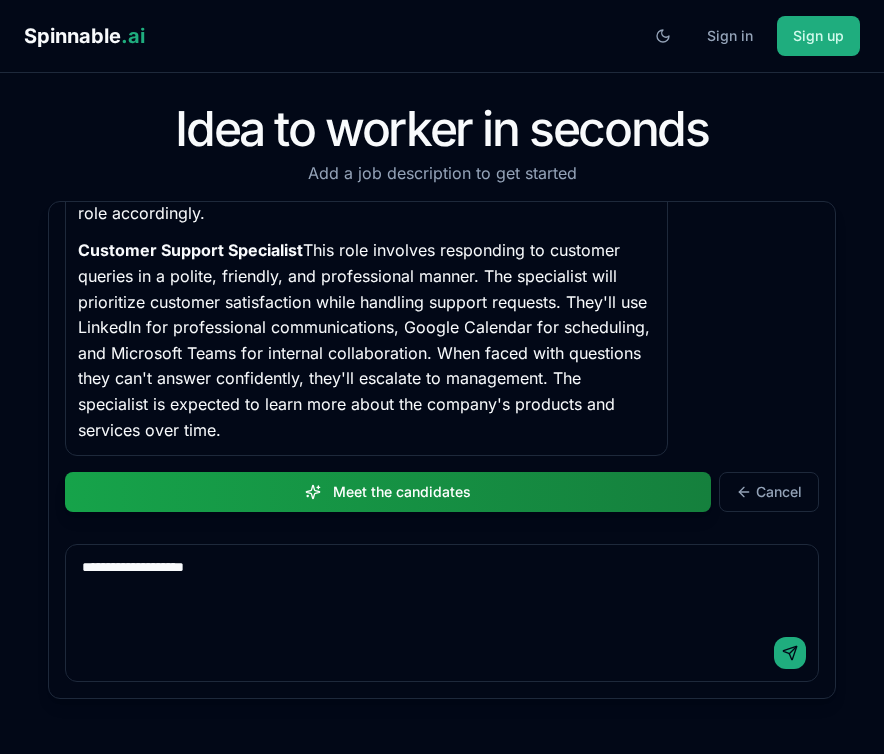 type 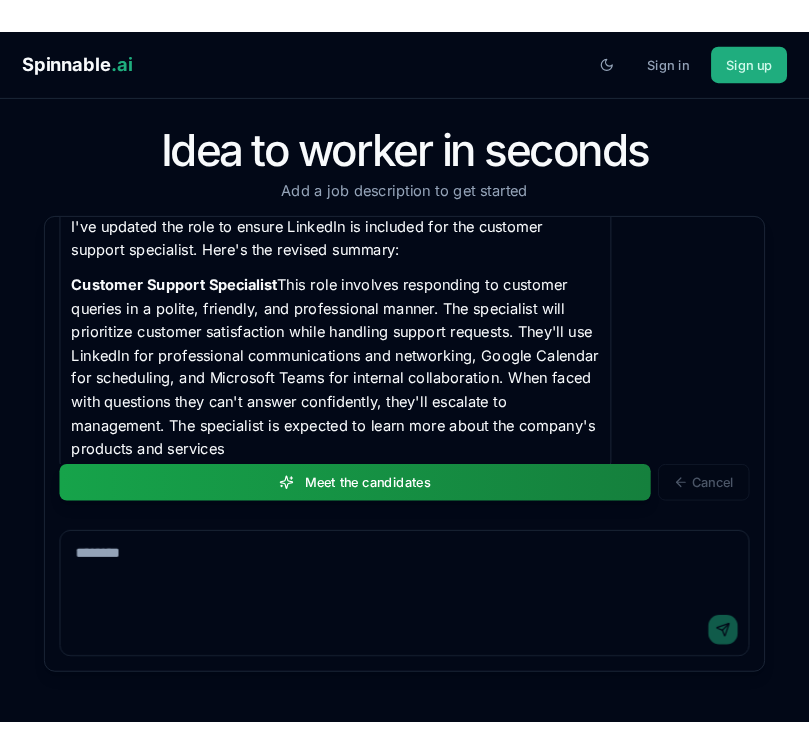 scroll, scrollTop: 1377, scrollLeft: 0, axis: vertical 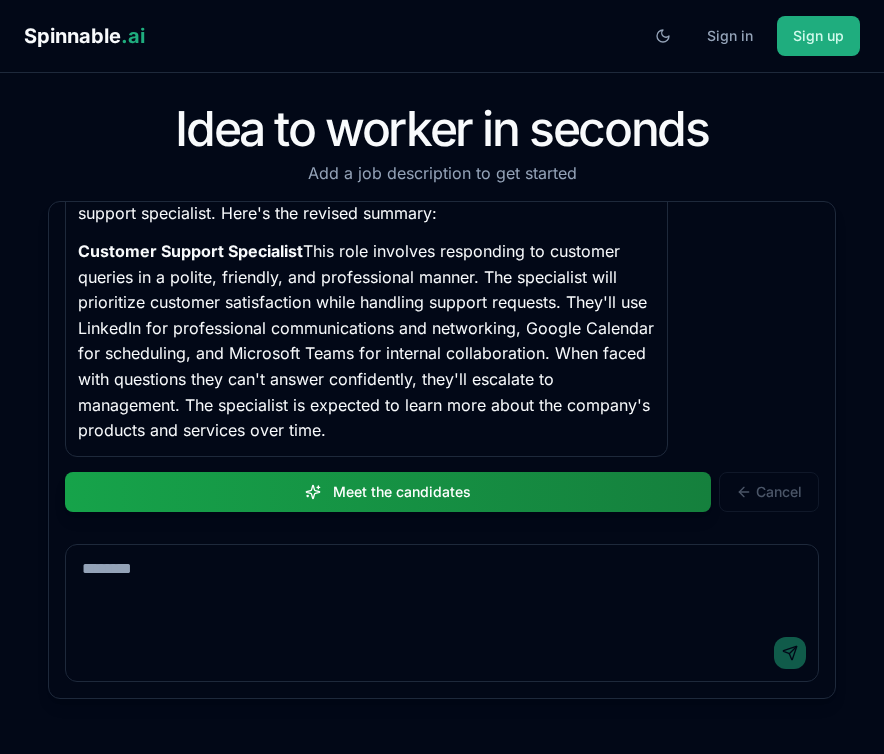 click on "Meet the candidates Cancel" at bounding box center (442, 492) 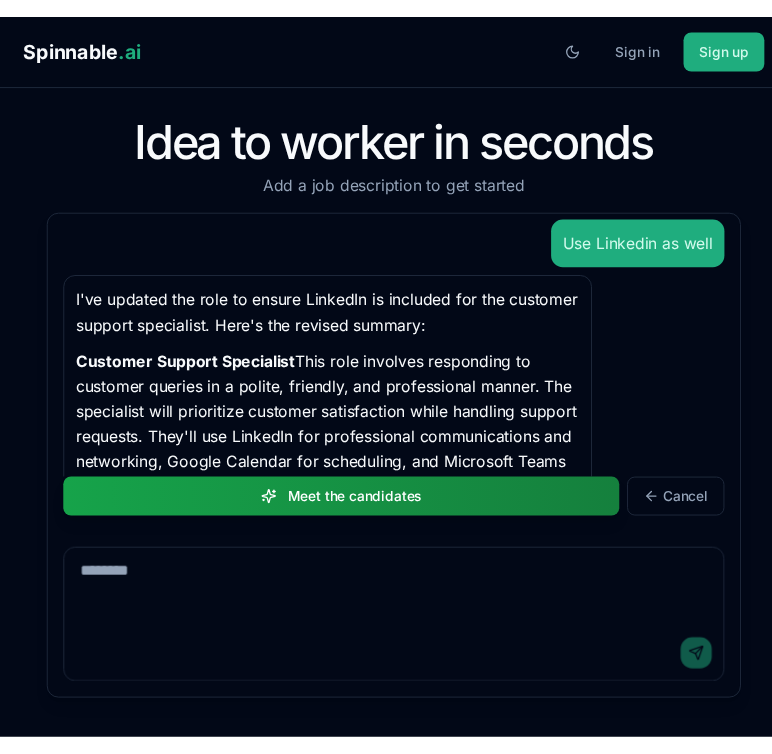 scroll, scrollTop: 1479, scrollLeft: 0, axis: vertical 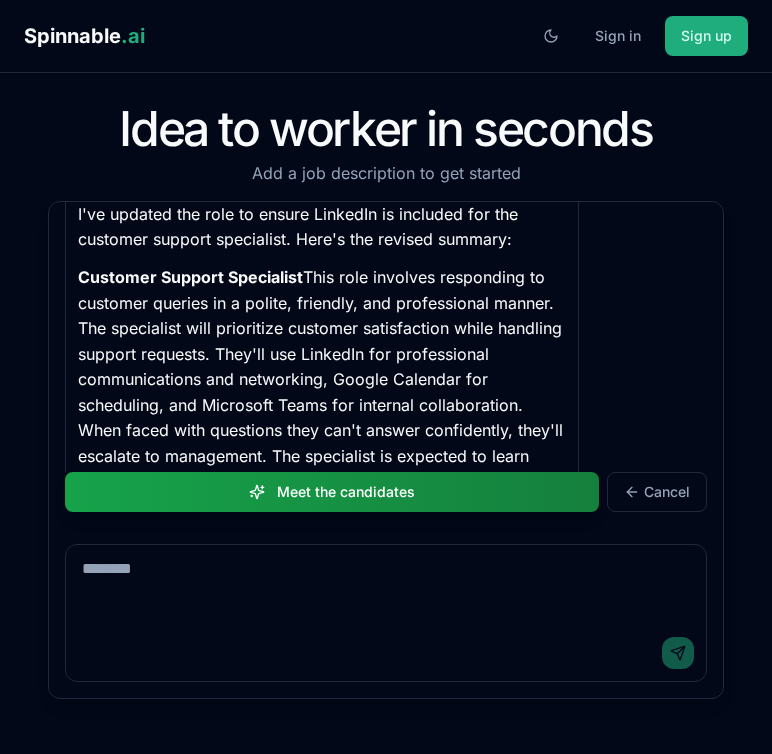 click on "I've updated the role to ensure LinkedIn is included for the customer support specialist. Here's the revised summary:
Customer Support Specialist
This role involves responding to customer queries in a polite, friendly, and professional manner. The specialist will prioritize customer satisfaction while handling support requests. They'll use LinkedIn for professional communications and networking, Google Calendar for scheduling, and Microsoft Teams for internal collaboration. When faced with questions they can't answer confidently, they'll escalate to management. The specialist is expected to learn more about the company's products and services over time." at bounding box center [386, 349] 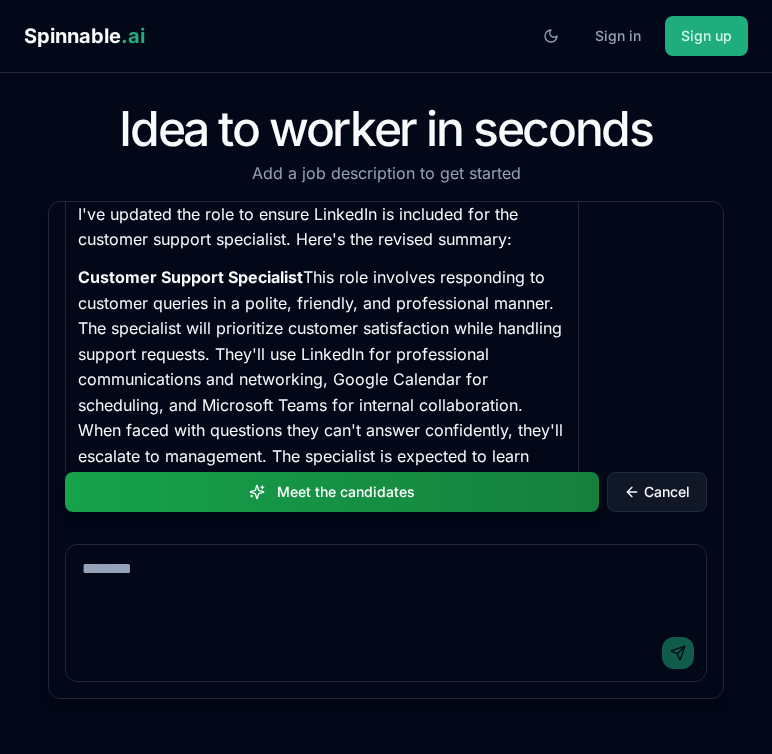 click on "Cancel" at bounding box center (667, 492) 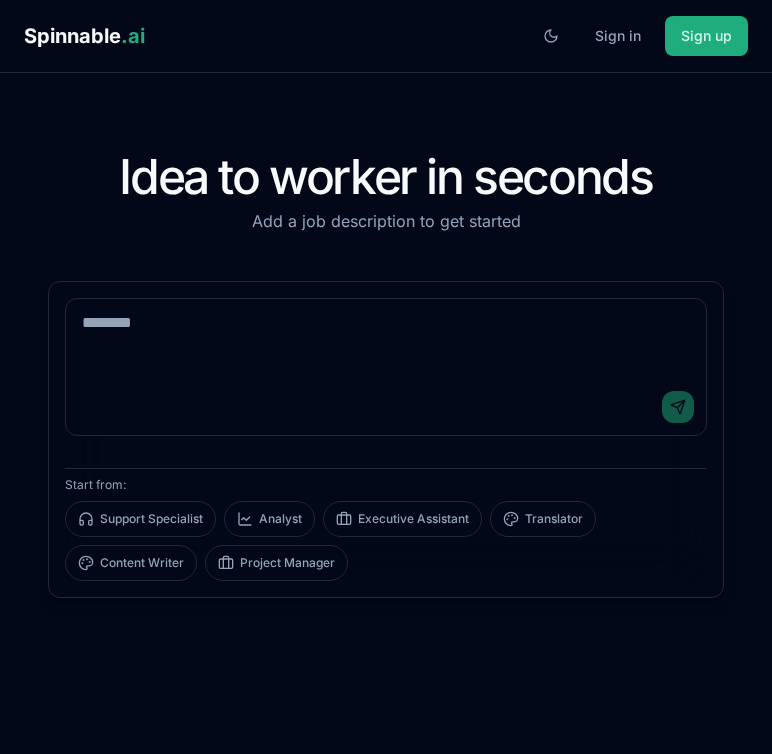 scroll, scrollTop: 0, scrollLeft: 0, axis: both 